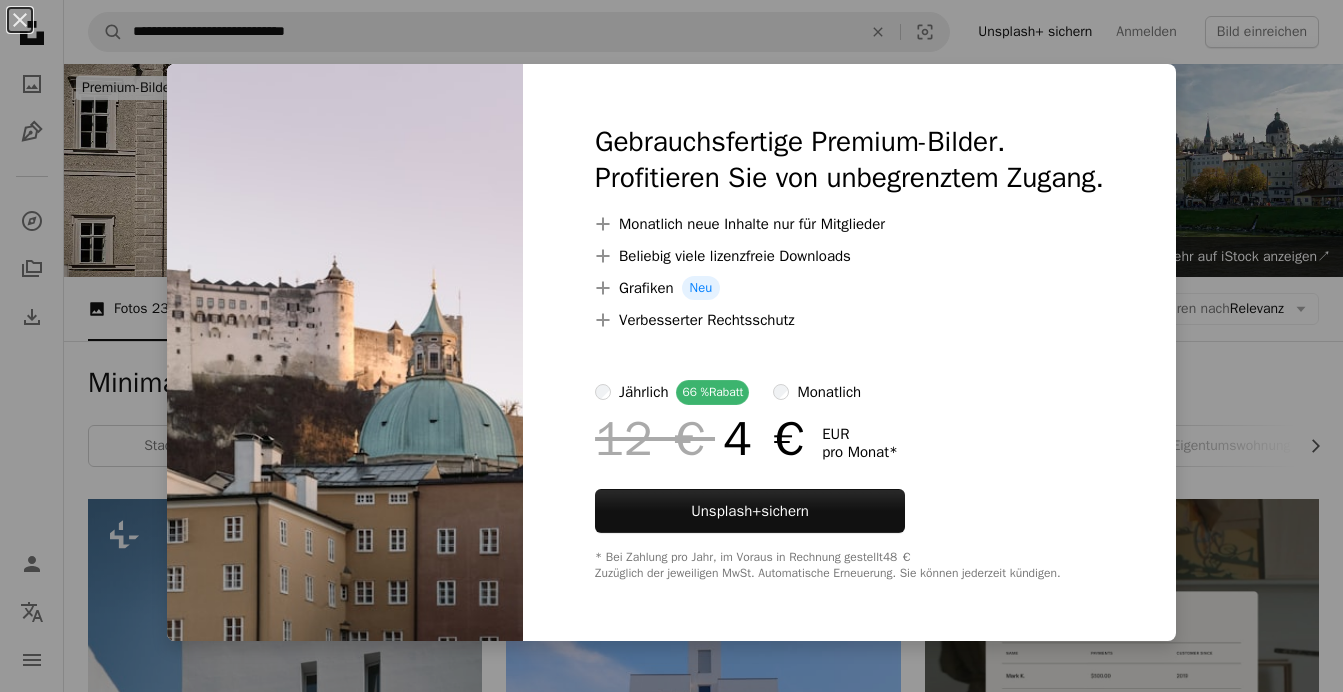 scroll, scrollTop: 3879, scrollLeft: 0, axis: vertical 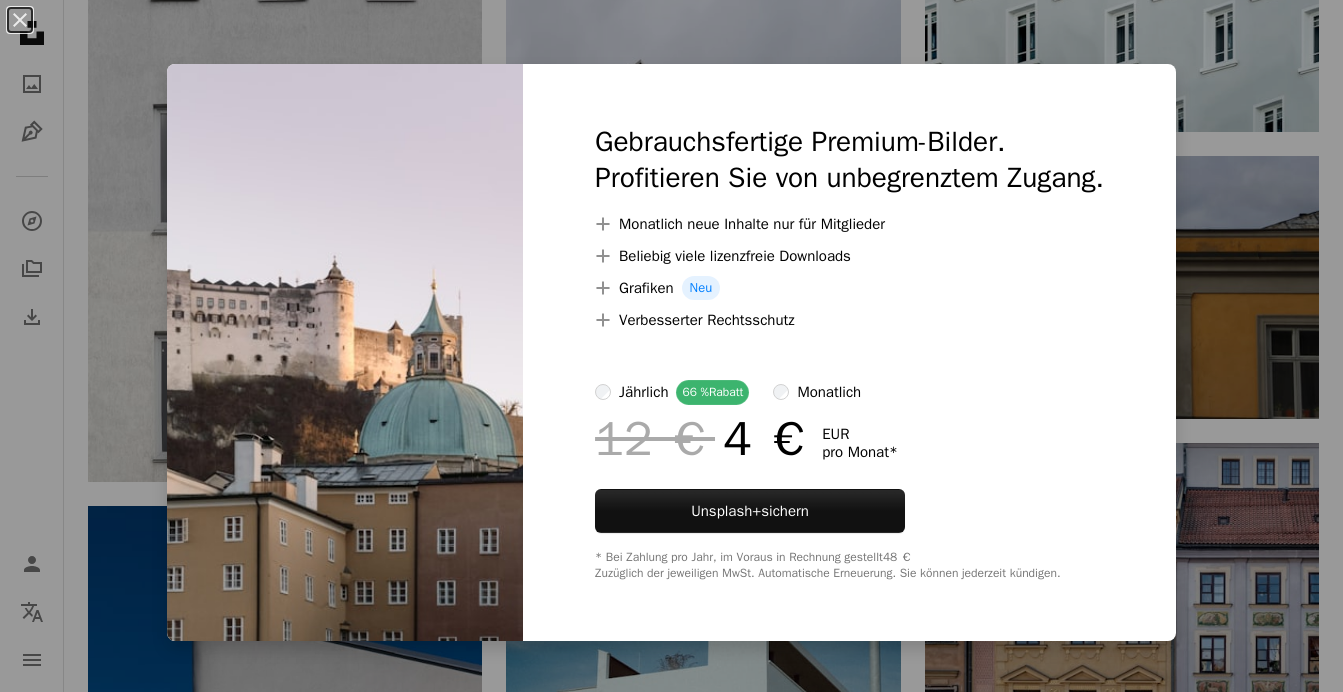 click on "An X shape Gebrauchsfertige Premium-Bilder. Profitieren Sie von unbegrenztem Zugang. A plus sign Monatlich neue Inhalte nur für Mitglieder A plus sign Beliebig viele lizenzfreie Downloads A plus sign Grafiken  Neu A plus sign Verbesserter Rechtsschutz jährlich 66 %  Rabatt monatlich 12 €   4 € EUR pro Monat * Unsplash+  sichern * Bei Zahlung pro Jahr, im Voraus in Rechnung gestellt  48 € Zuzüglich der jeweiligen MwSt. Automatische Erneuerung. Sie können jederzeit kündigen." at bounding box center (671, 346) 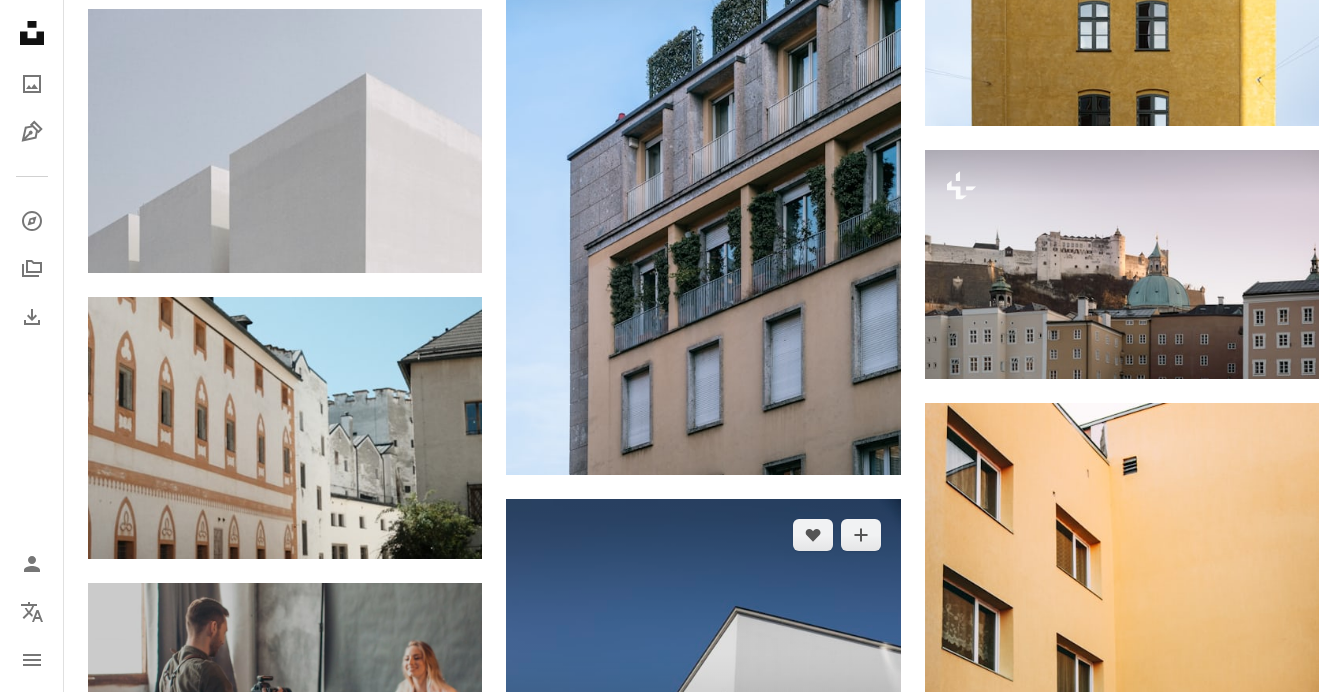 scroll, scrollTop: 4739, scrollLeft: 0, axis: vertical 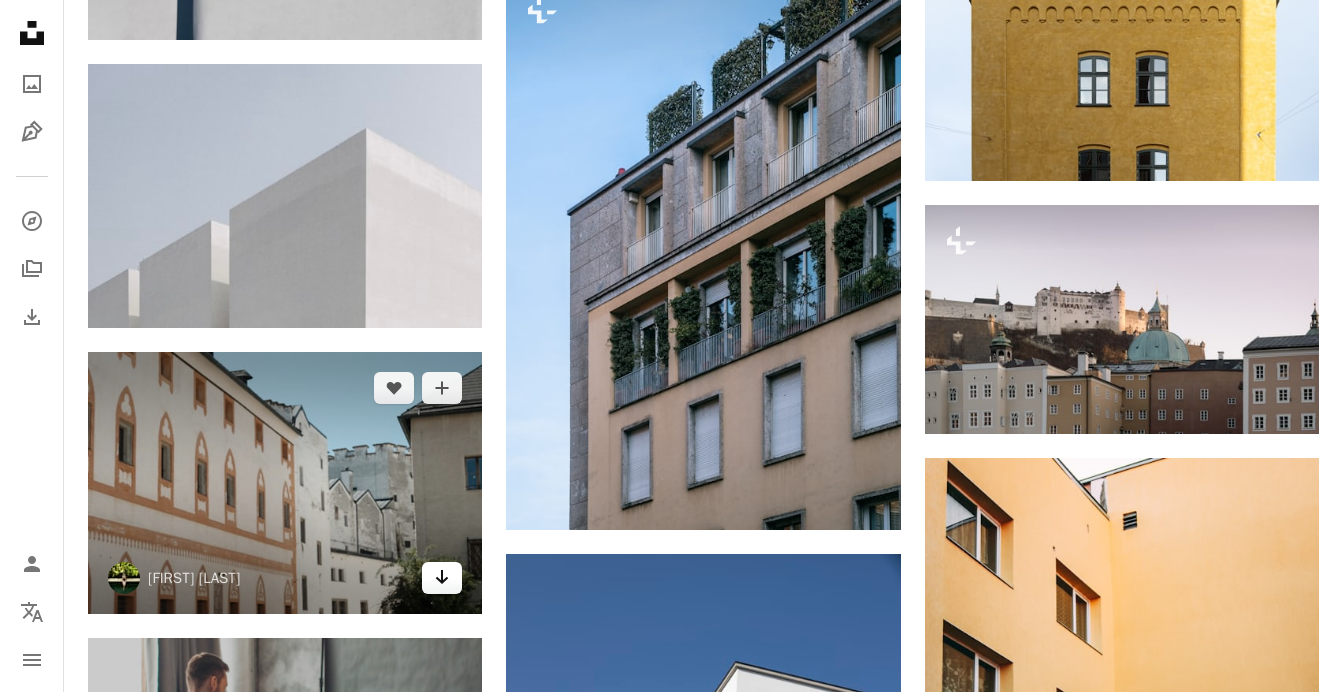 click on "Arrow pointing down" 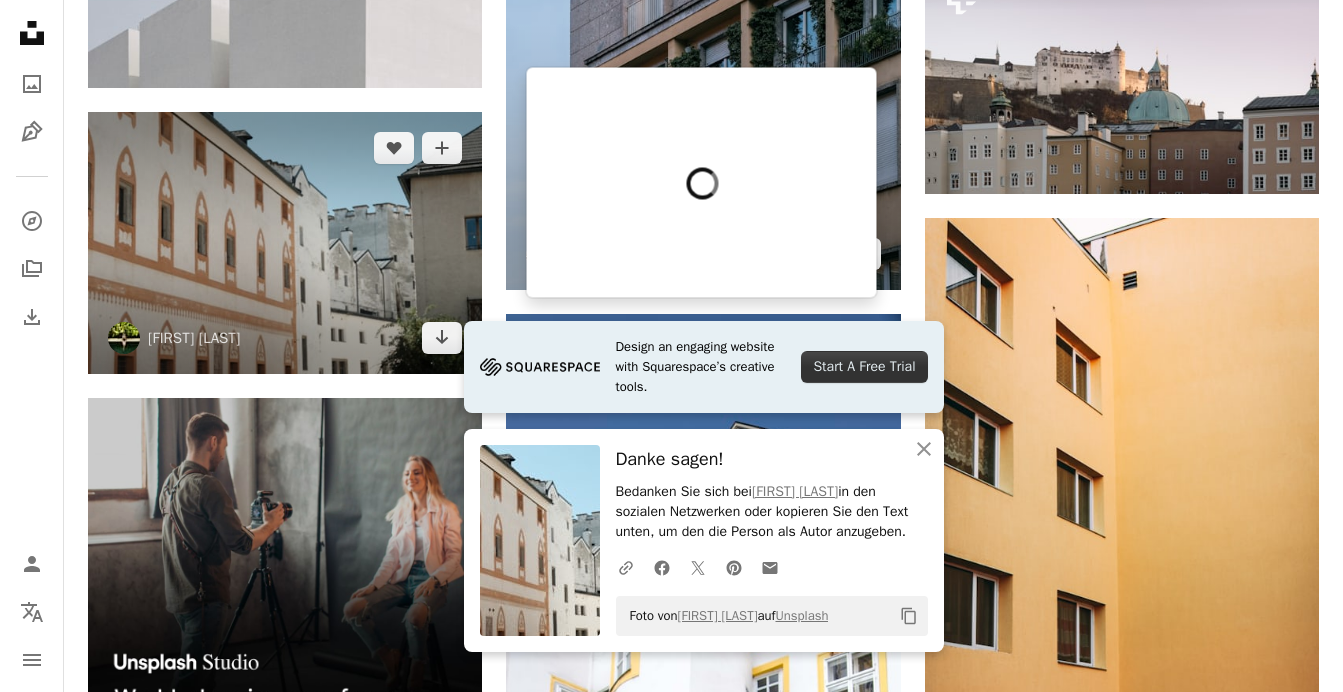 scroll, scrollTop: 4993, scrollLeft: 0, axis: vertical 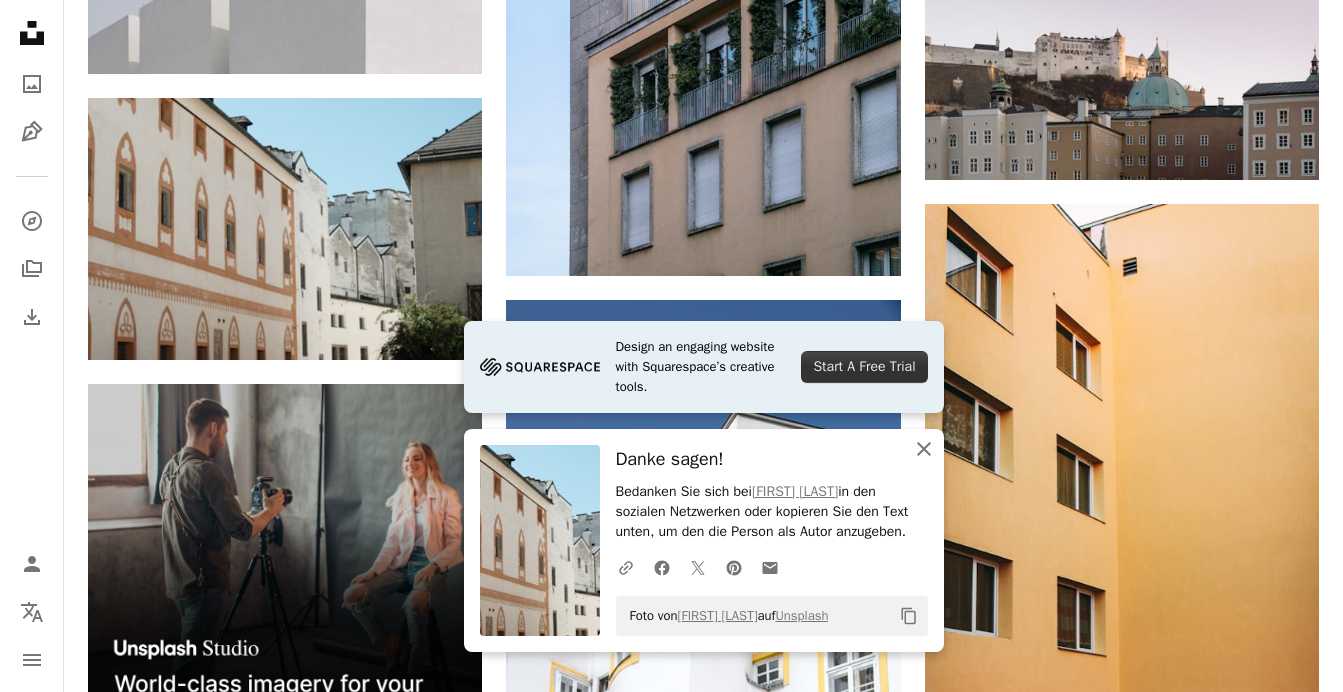 click 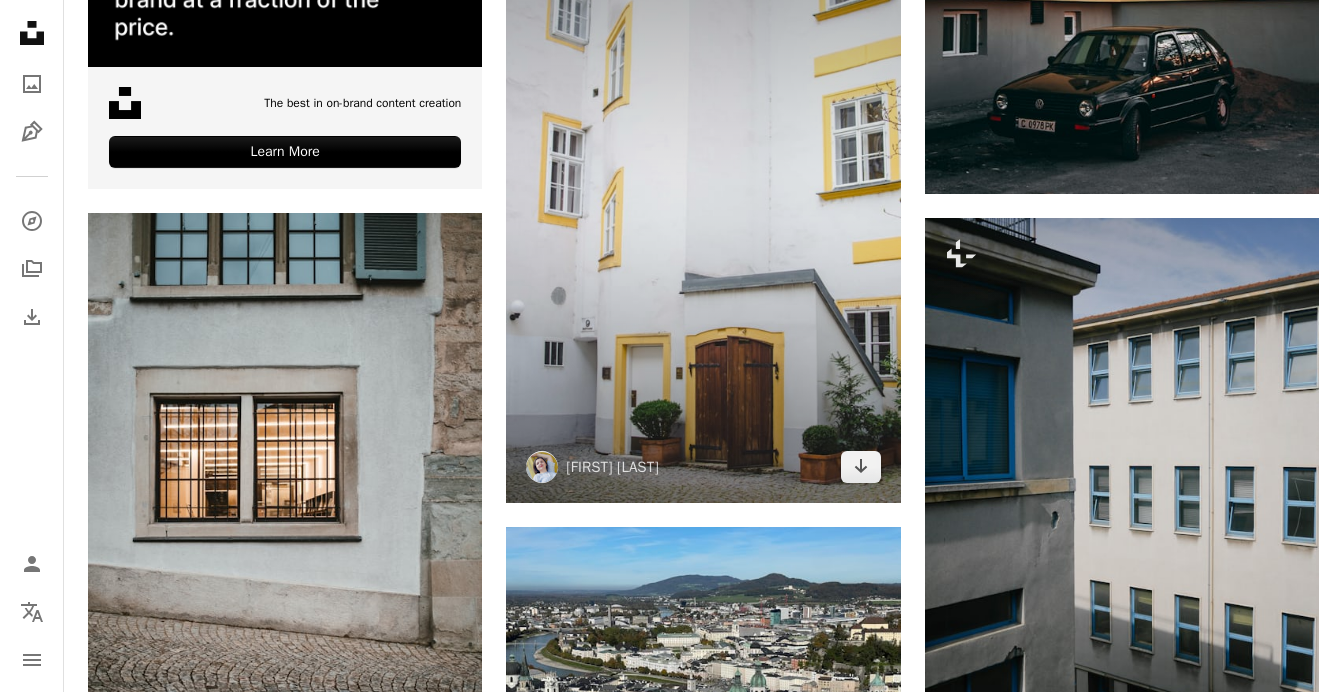 scroll, scrollTop: 5777, scrollLeft: 0, axis: vertical 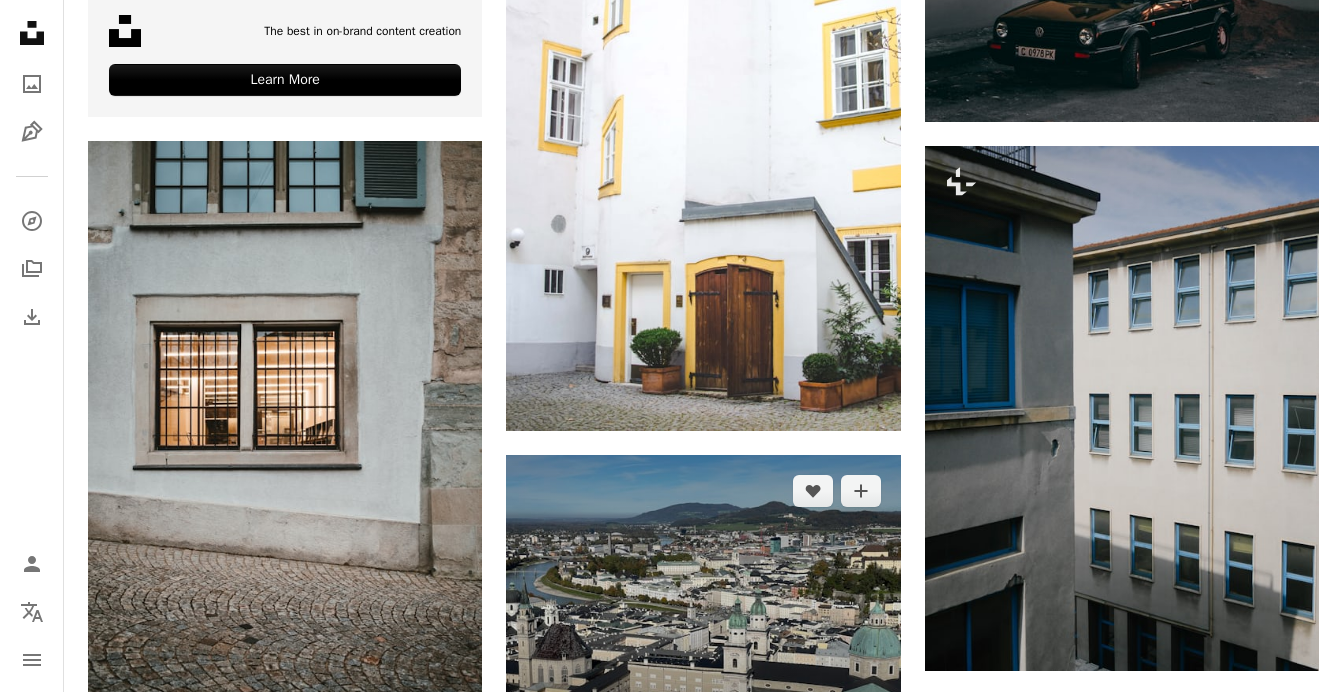 click on "Arrow pointing down" 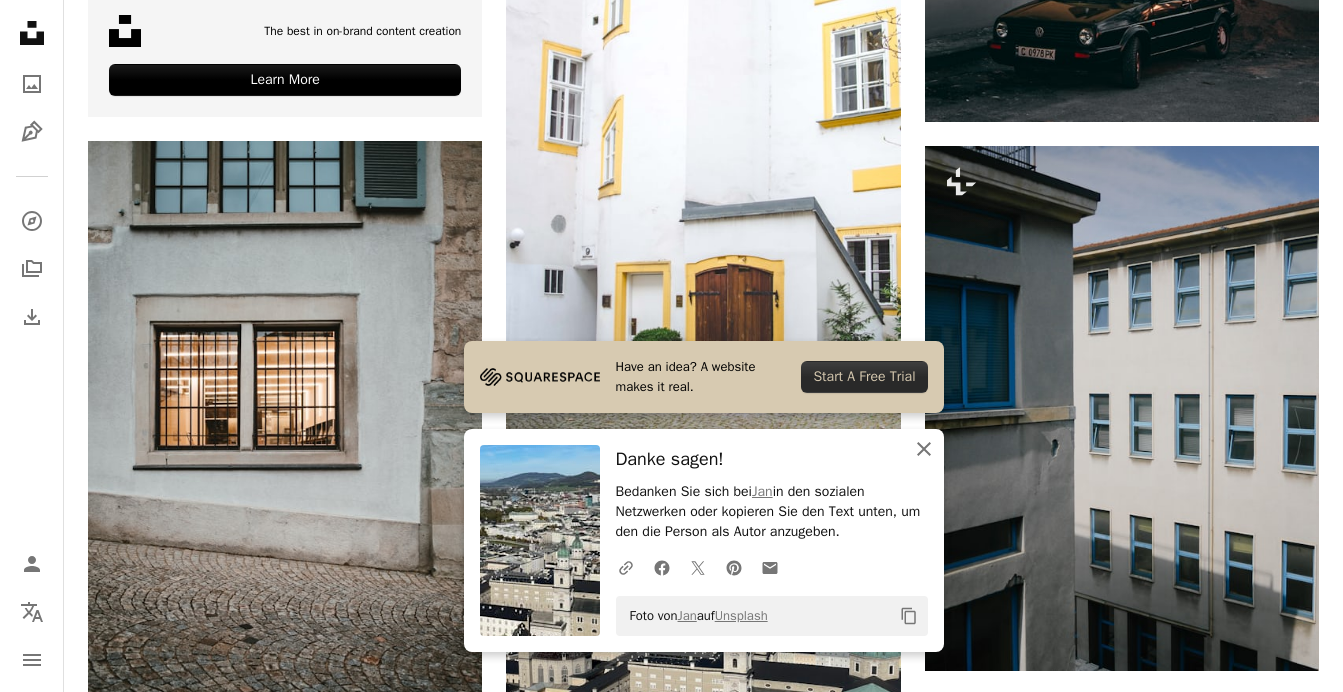 click 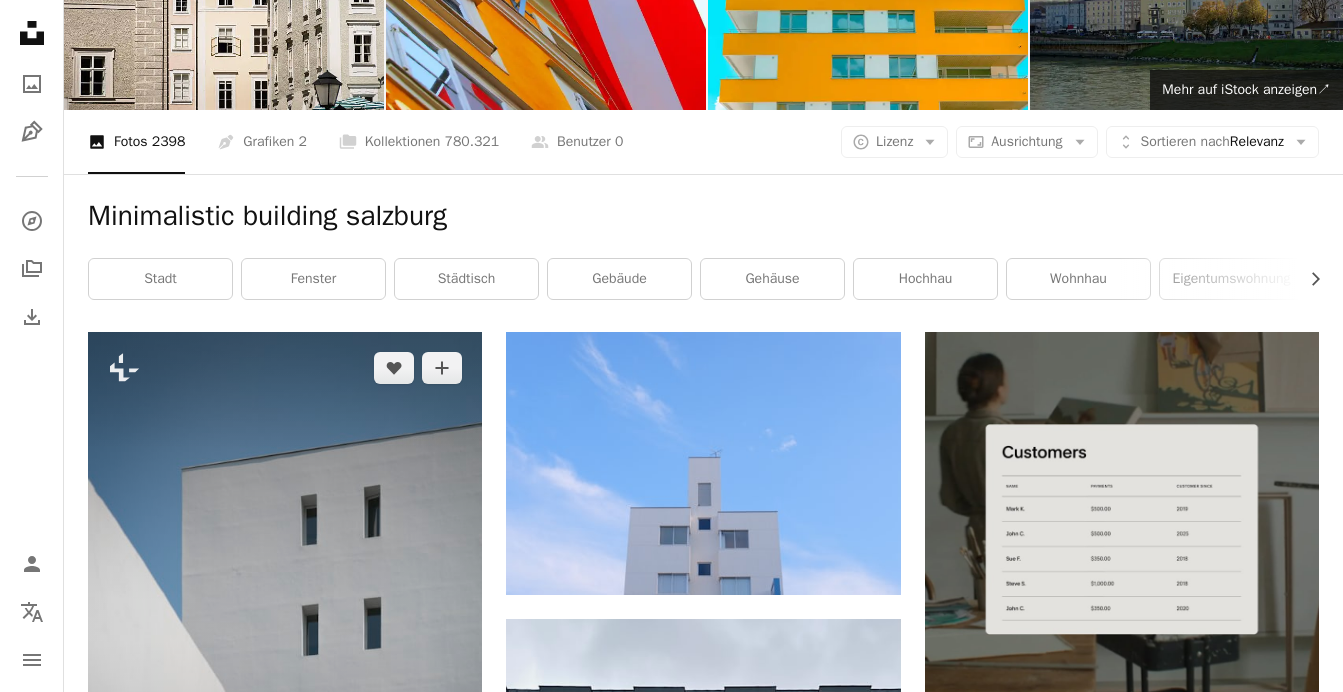 scroll, scrollTop: 0, scrollLeft: 0, axis: both 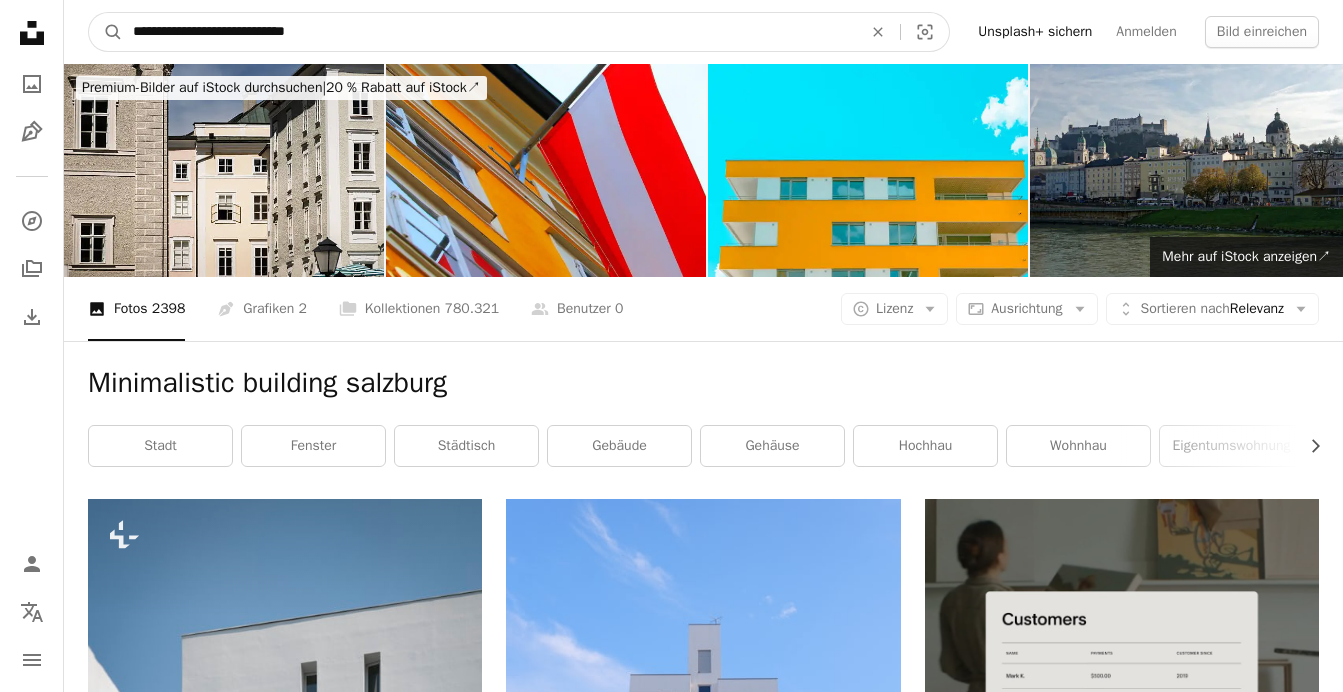 drag, startPoint x: 264, startPoint y: 31, endPoint x: 54, endPoint y: 31, distance: 210 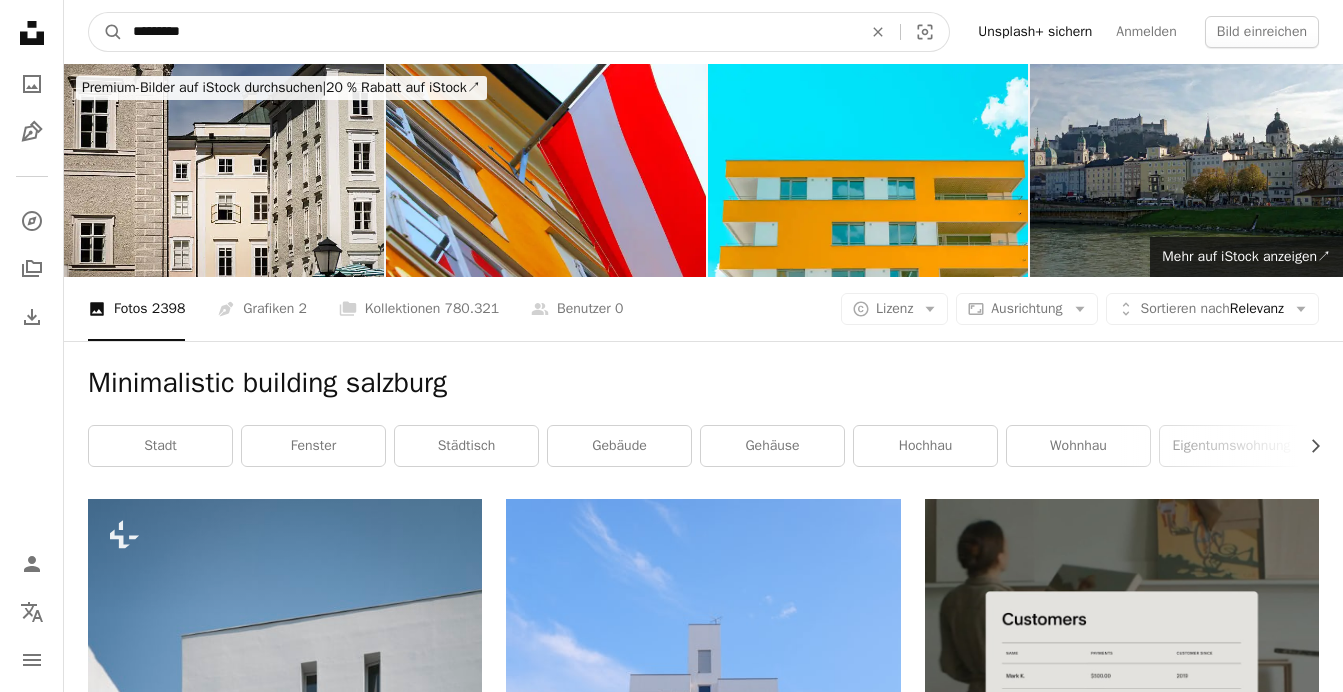 click on "A magnifying glass" at bounding box center [106, 32] 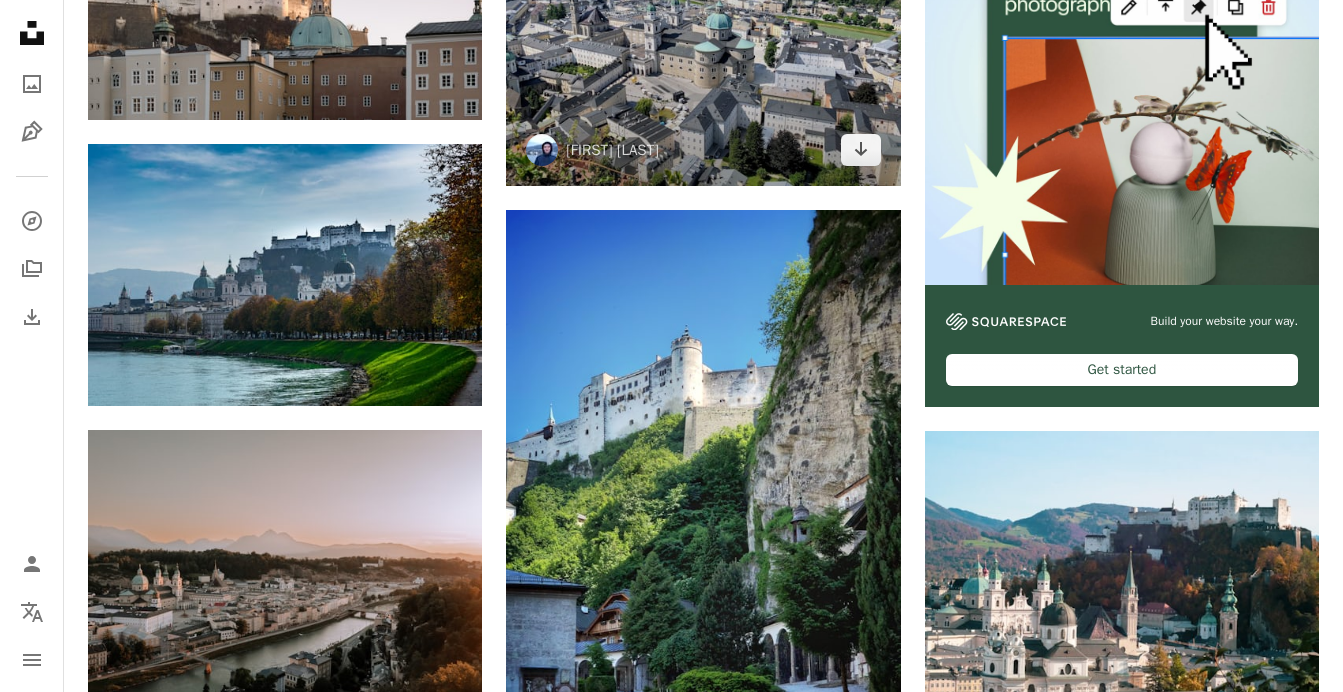 scroll, scrollTop: 623, scrollLeft: 0, axis: vertical 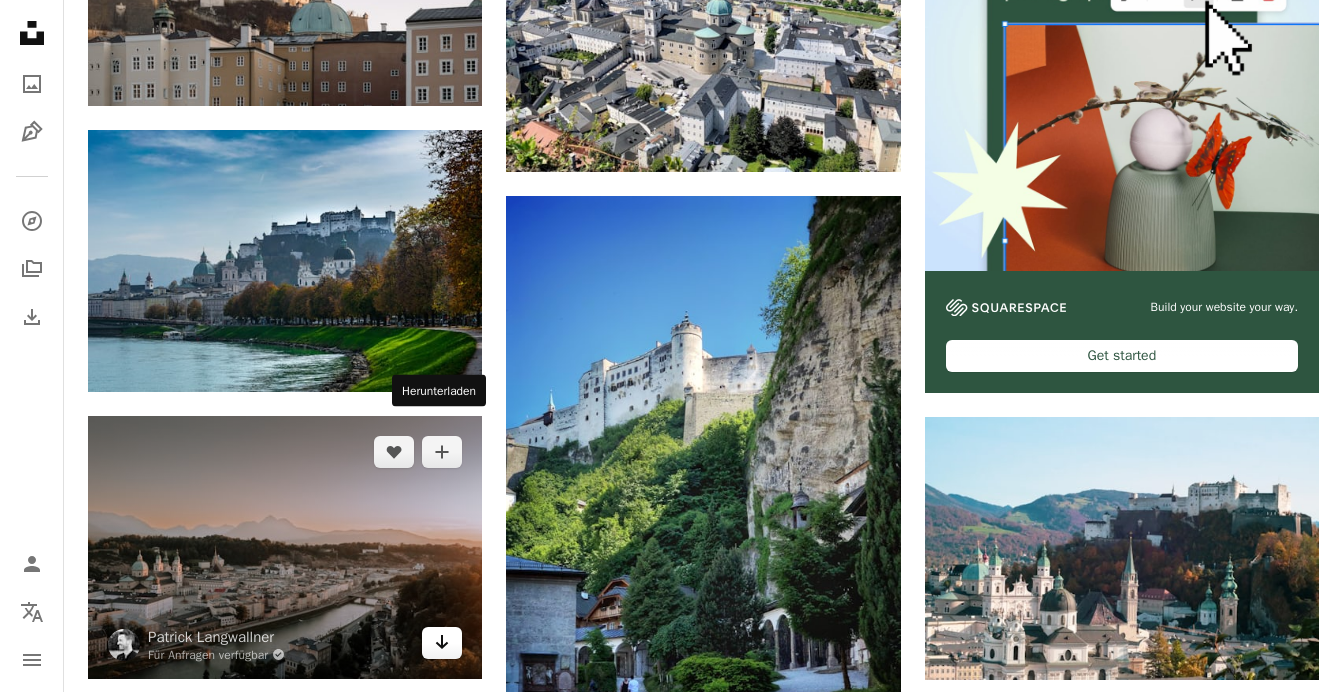 click 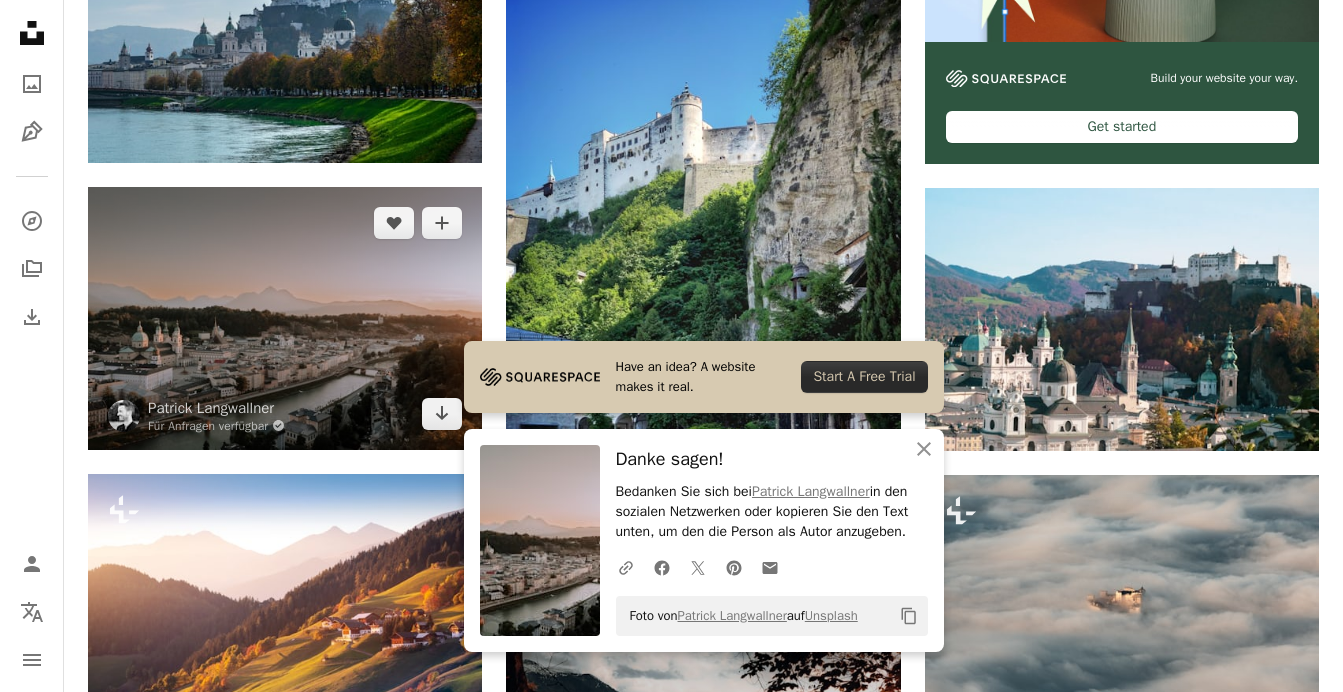 scroll, scrollTop: 818, scrollLeft: 0, axis: vertical 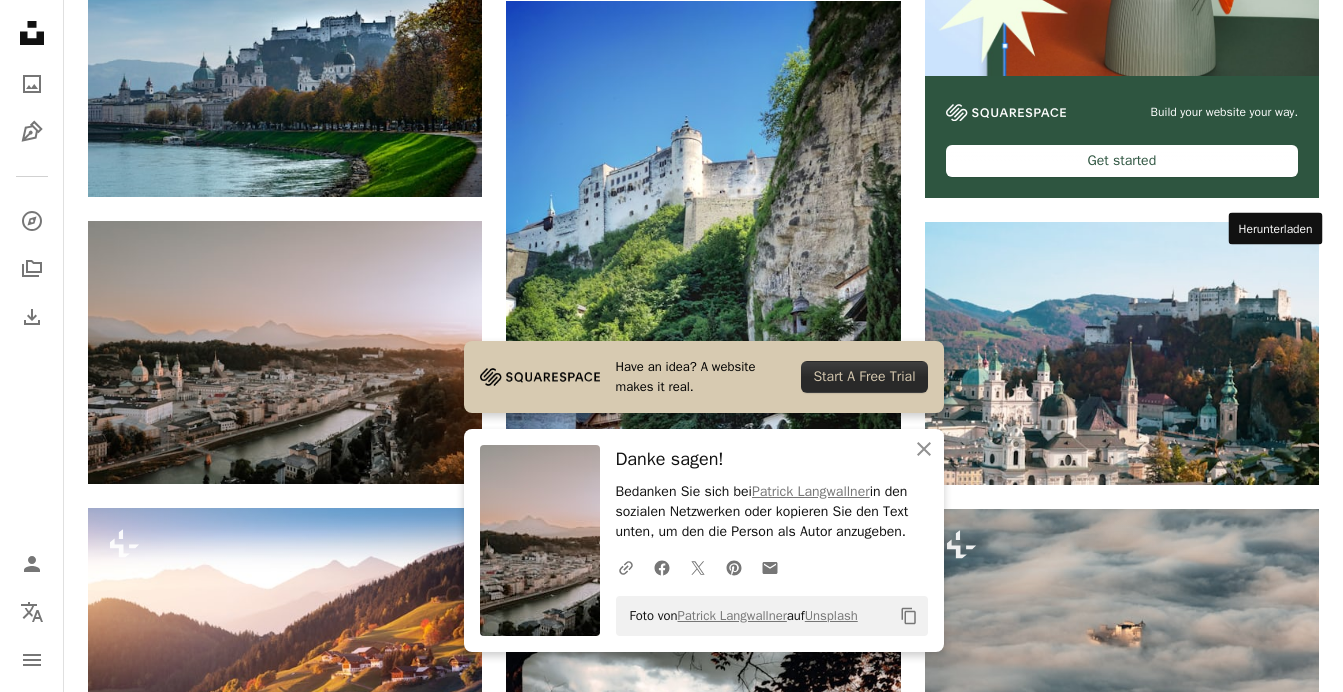 click on "Arrow pointing down" 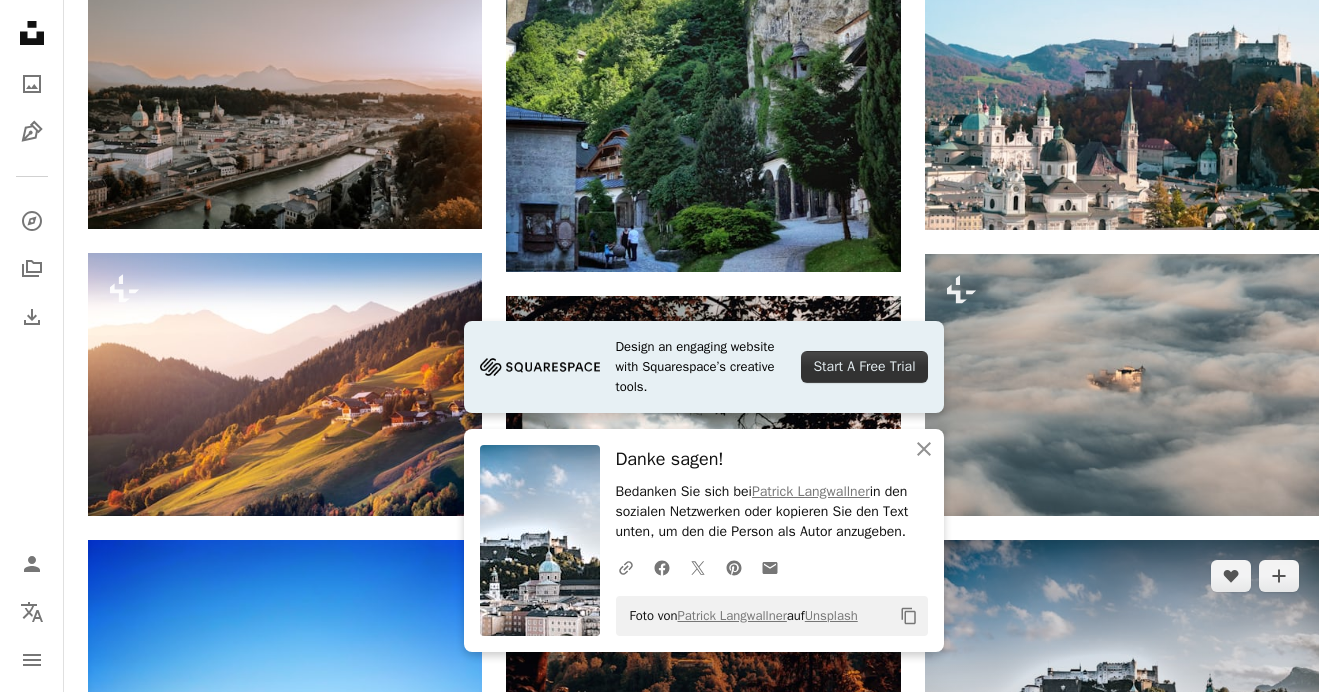 scroll, scrollTop: 1077, scrollLeft: 0, axis: vertical 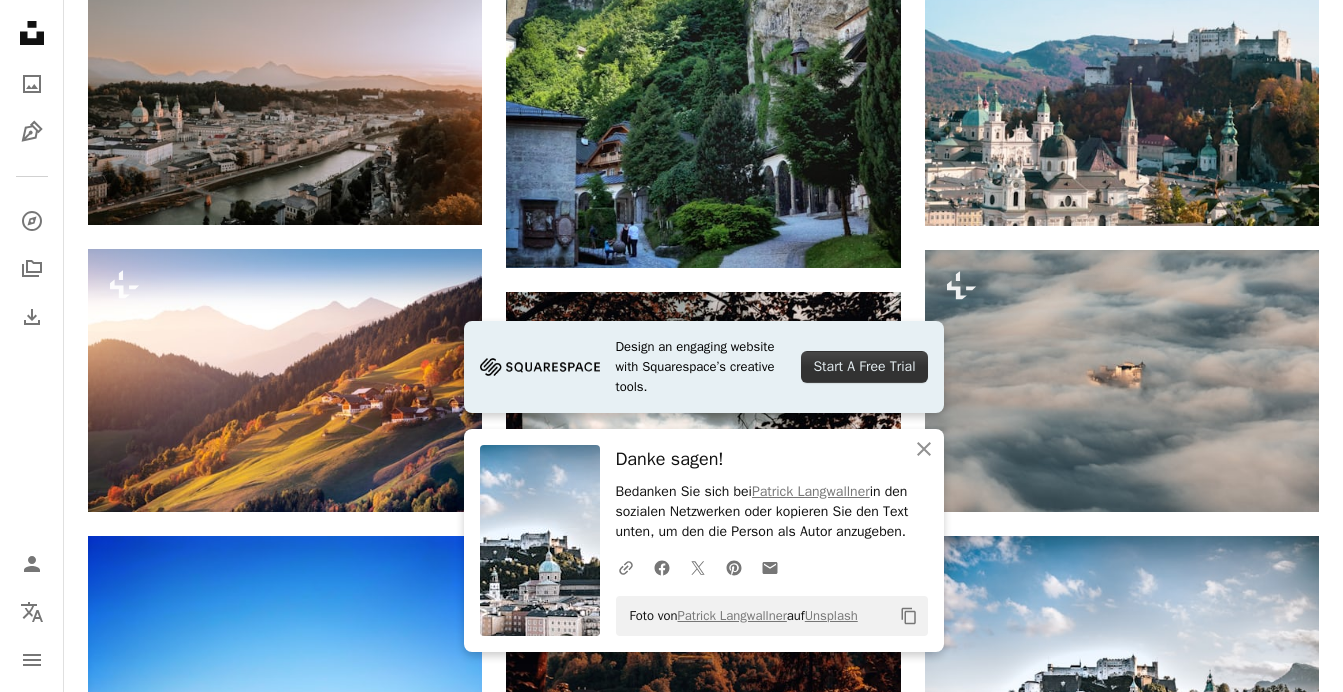 click on "Arrow pointing down" at bounding box center (1279, 1280) 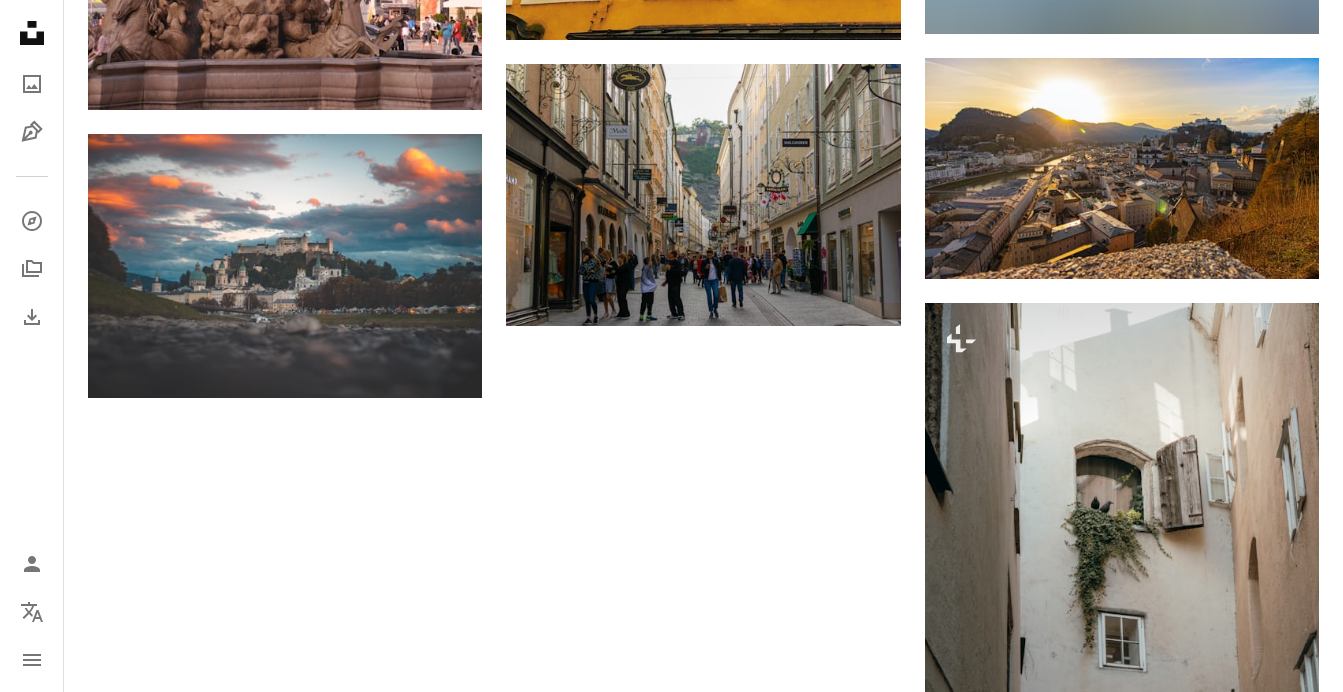 scroll, scrollTop: 2694, scrollLeft: 0, axis: vertical 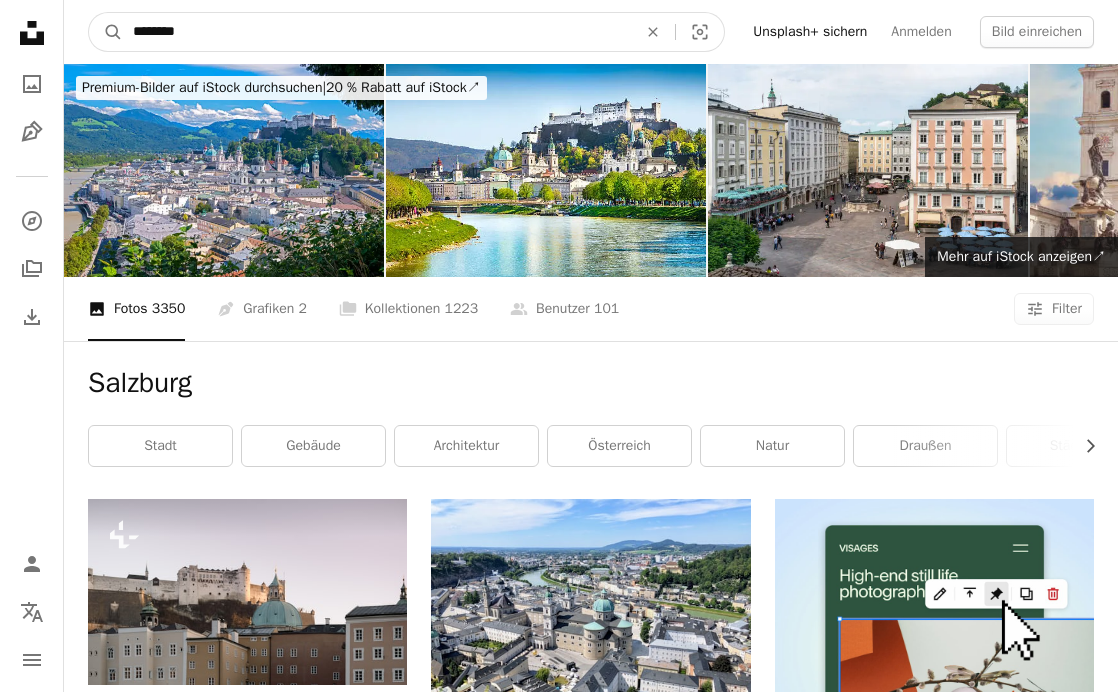 drag, startPoint x: 273, startPoint y: 37, endPoint x: 42, endPoint y: 37, distance: 231 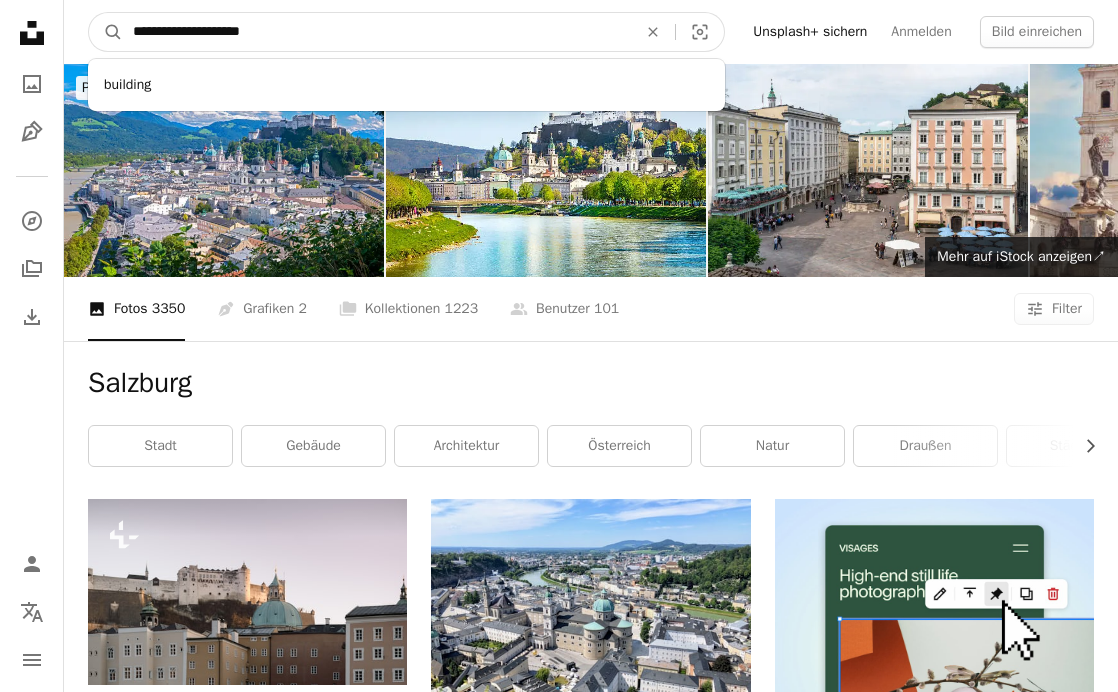 type on "**********" 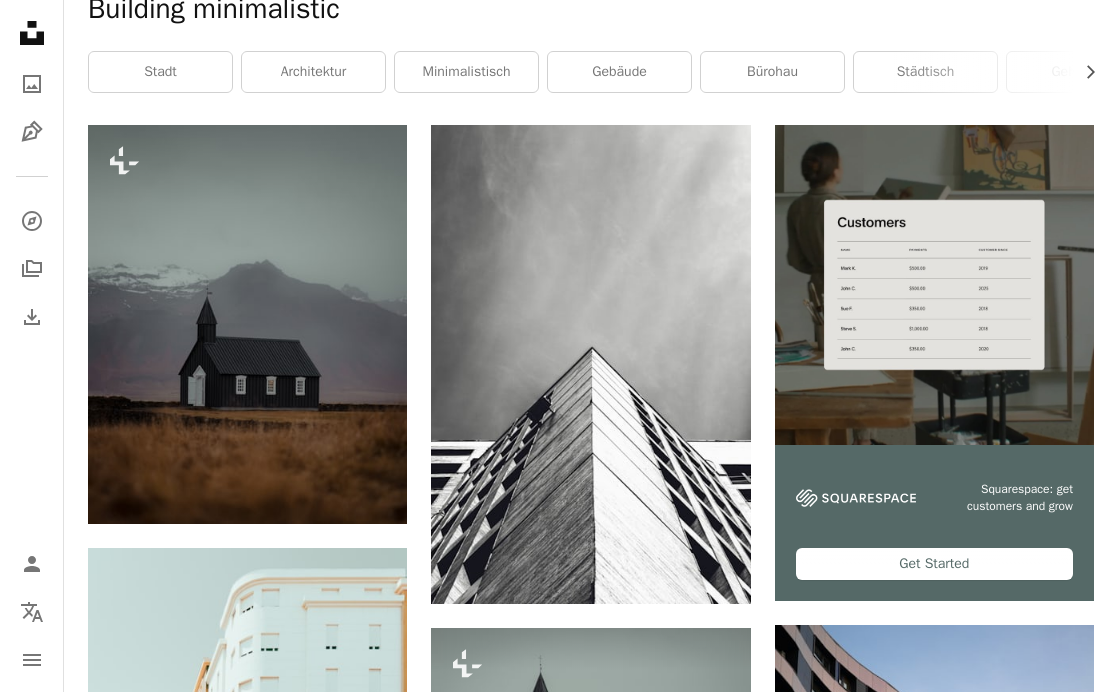 scroll, scrollTop: 0, scrollLeft: 0, axis: both 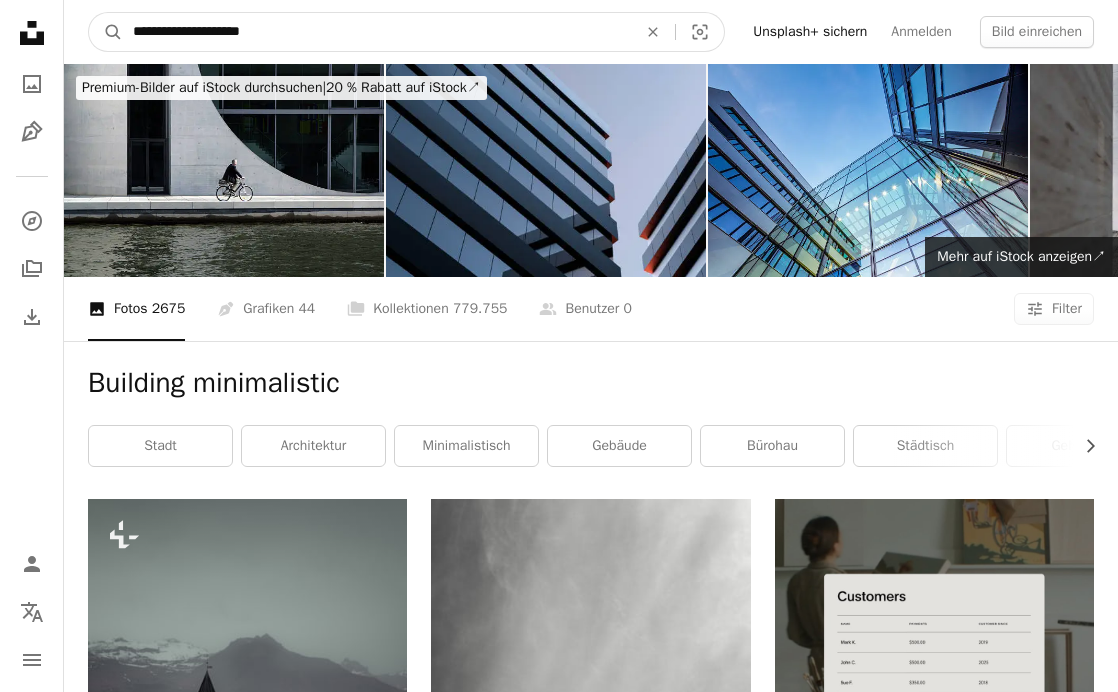 click on "**********" at bounding box center [377, 32] 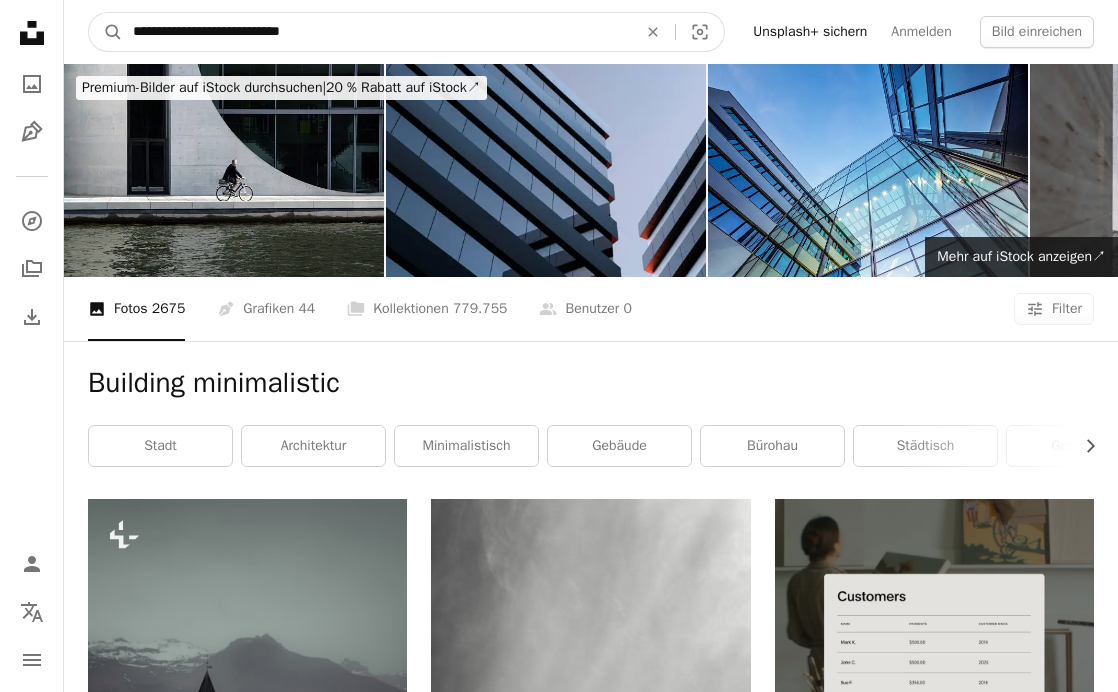 type on "**********" 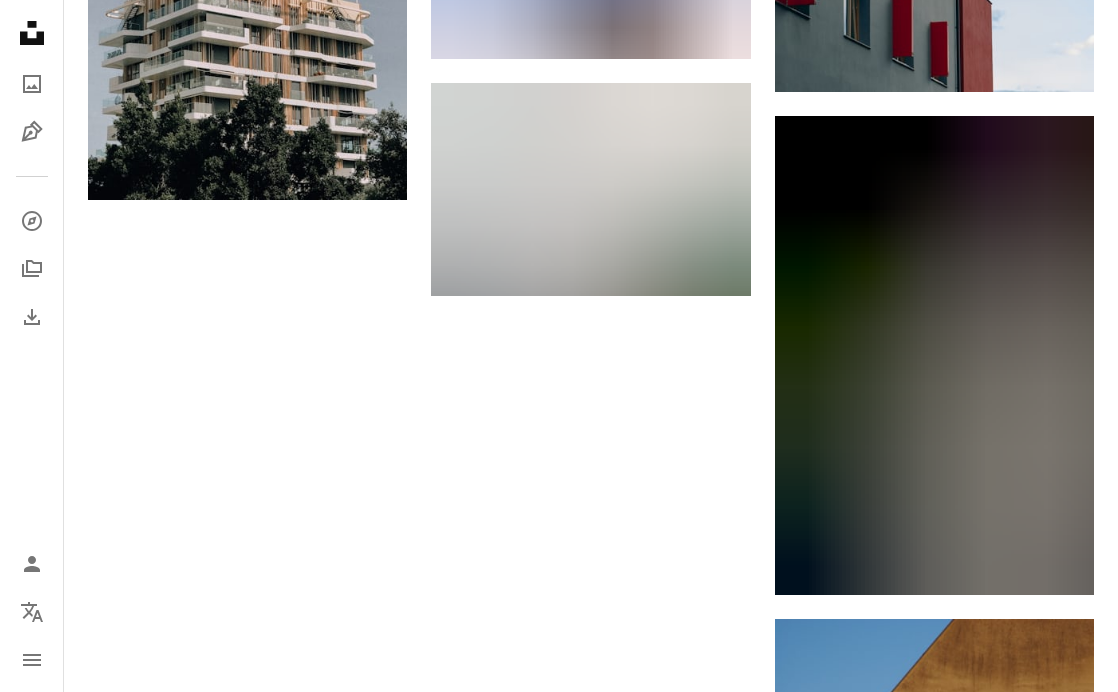 scroll, scrollTop: 2558, scrollLeft: 0, axis: vertical 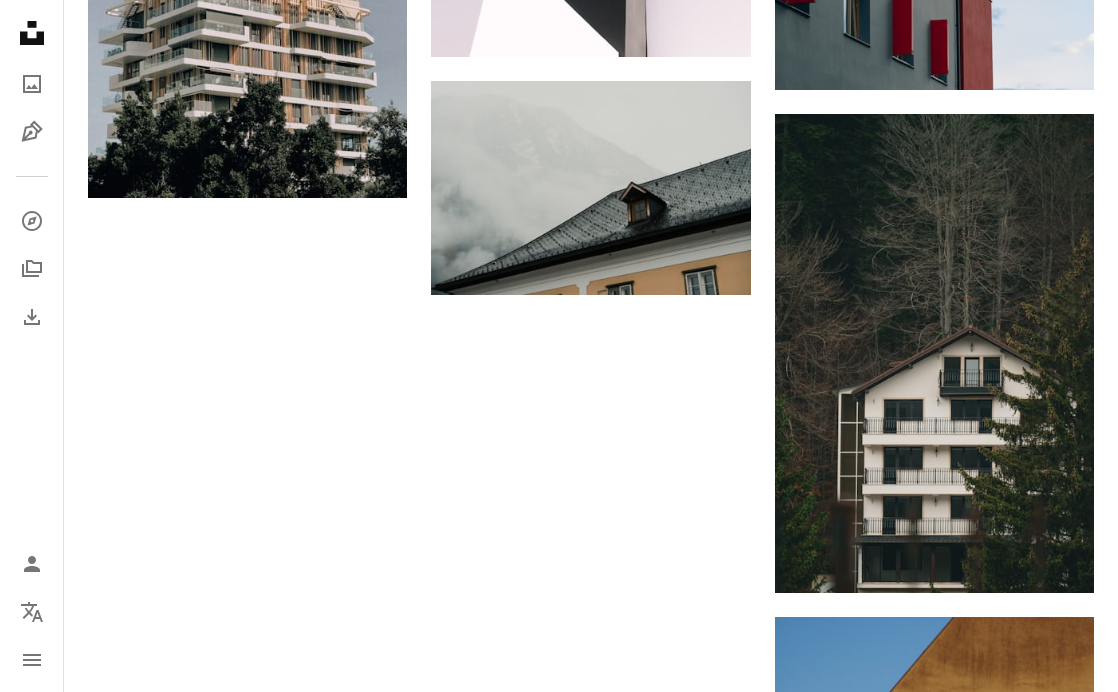 click on "Mehr laden" at bounding box center (591, 1203) 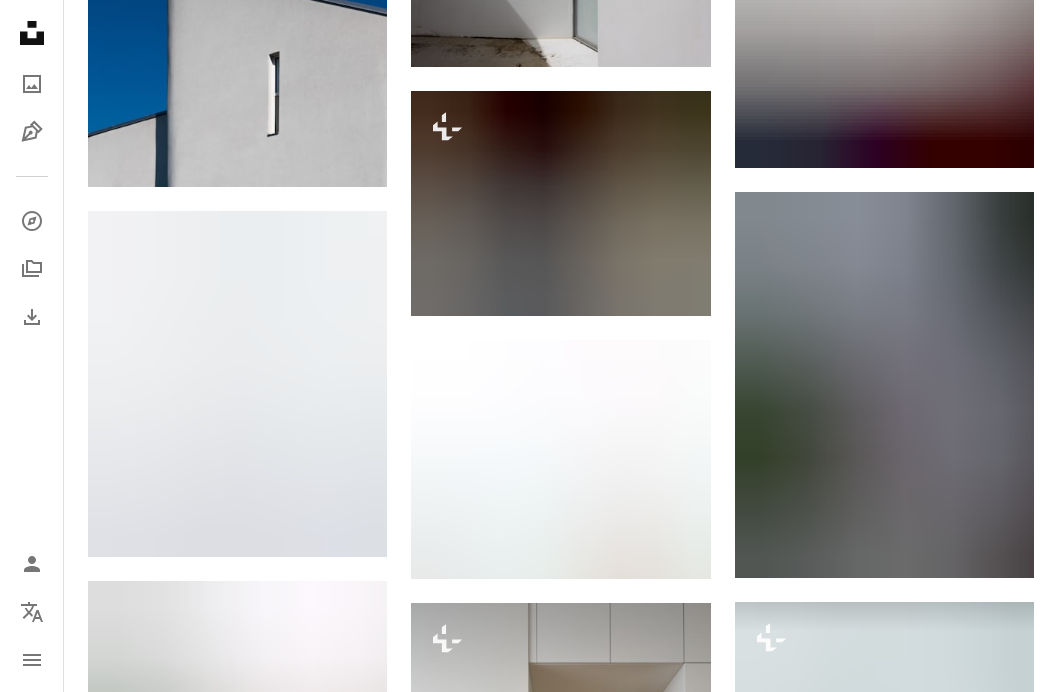 scroll, scrollTop: 10540, scrollLeft: 0, axis: vertical 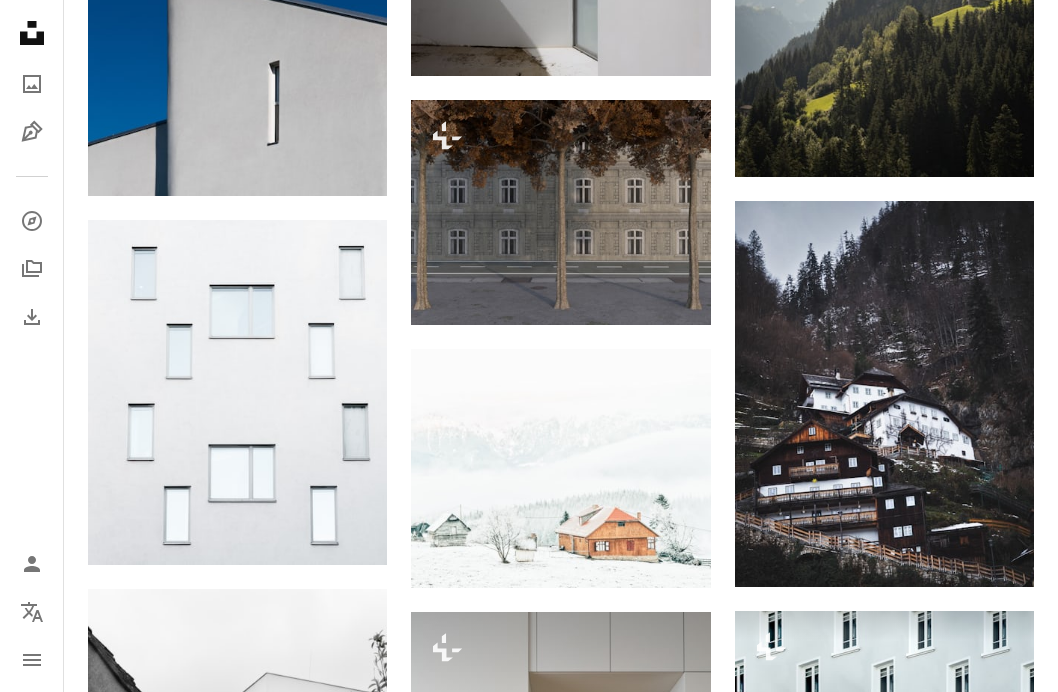 click at bounding box center [884, 1478] 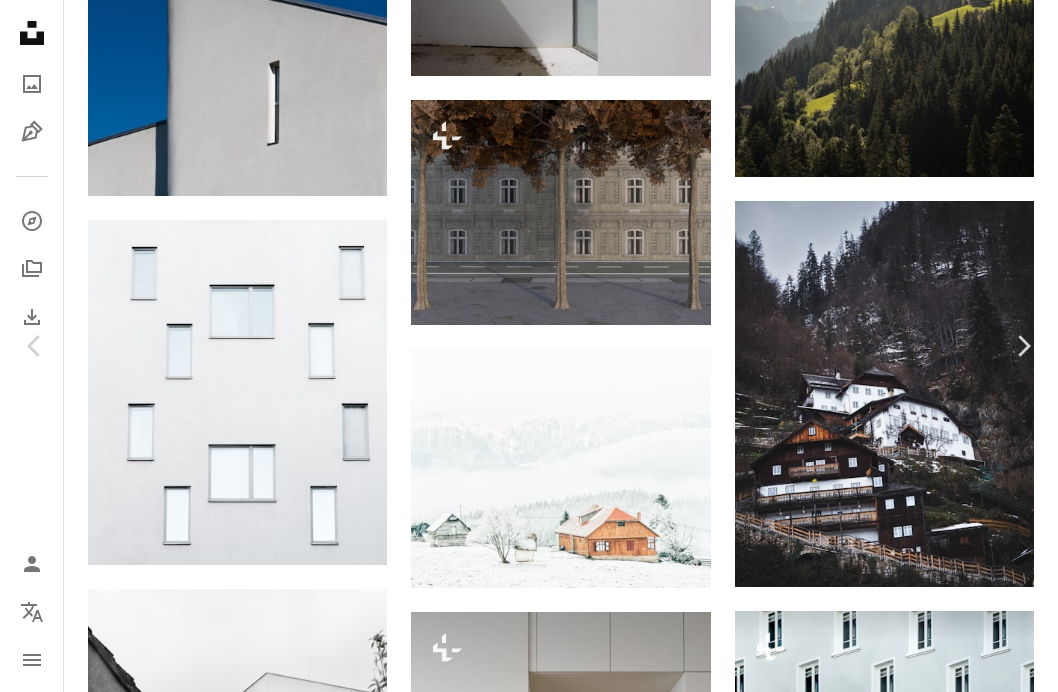 click on "Kostenlos herunterladen" at bounding box center (827, 8662) 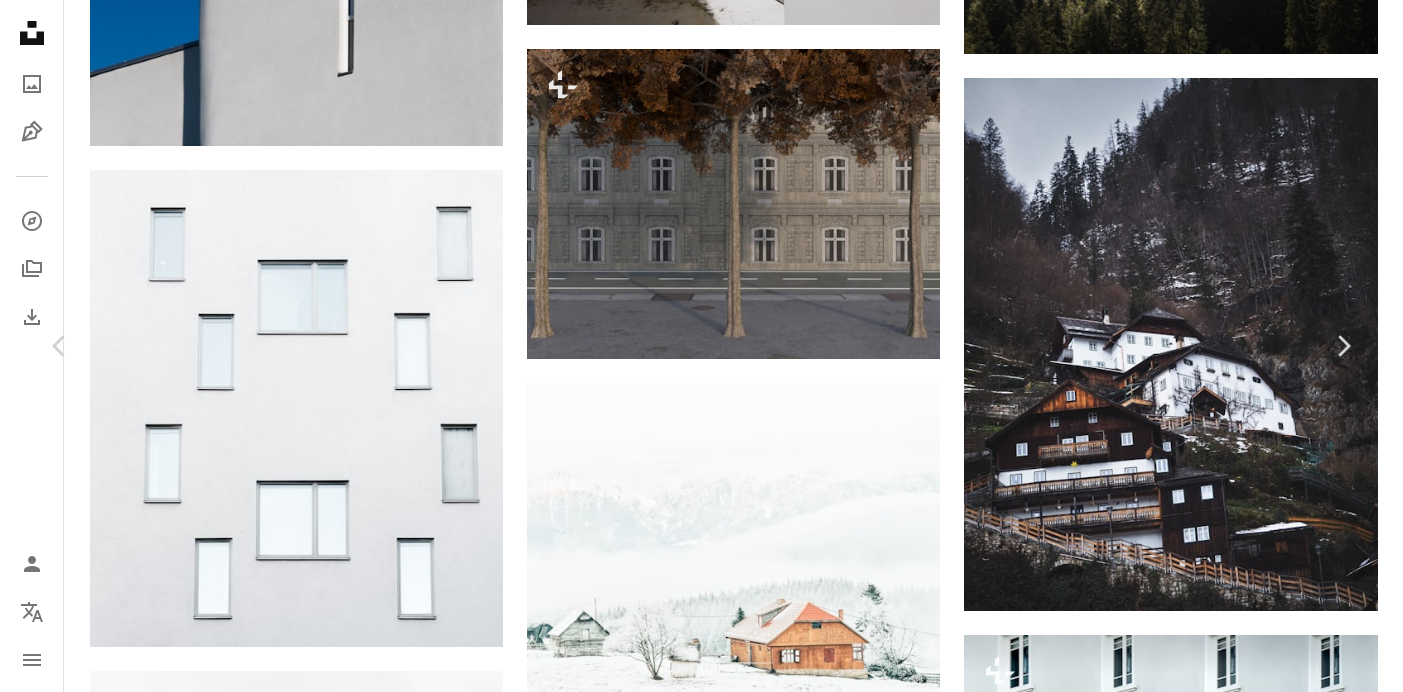 click on "[FIRST] [LAST]" at bounding box center (701, 11823) 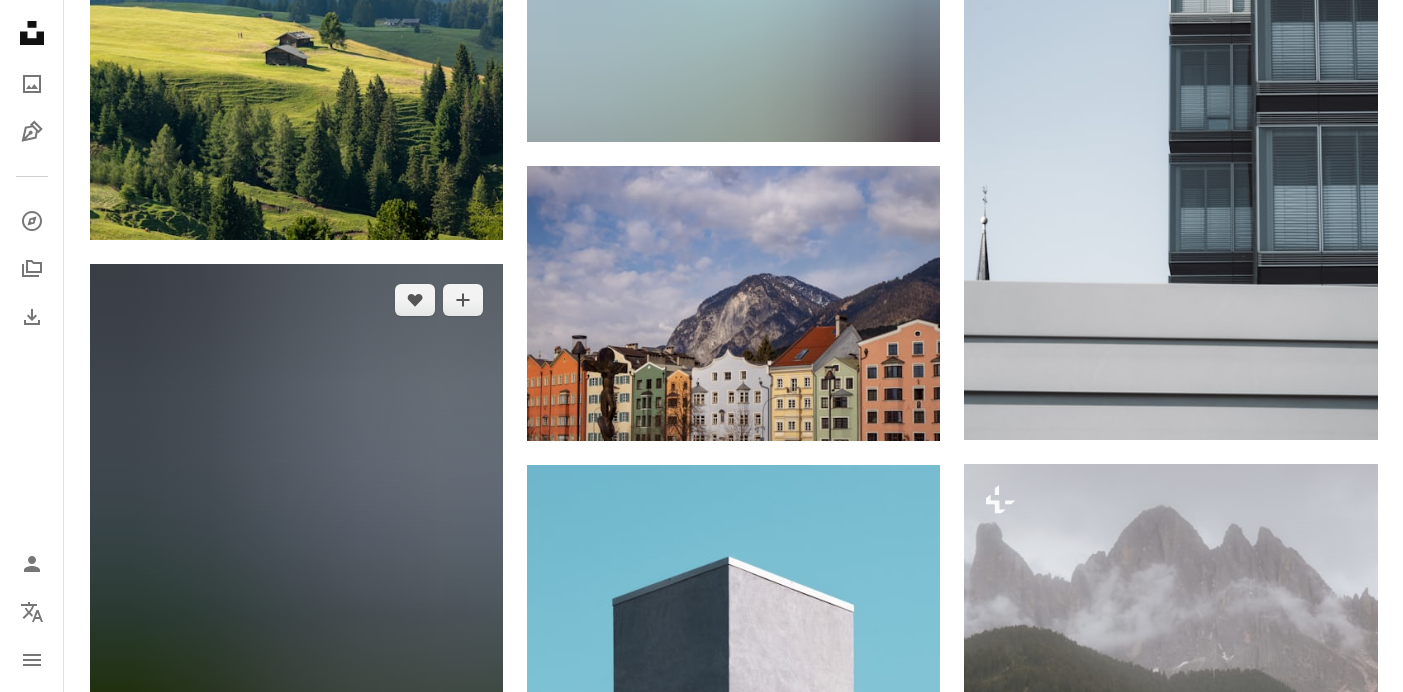 scroll, scrollTop: 8501, scrollLeft: 0, axis: vertical 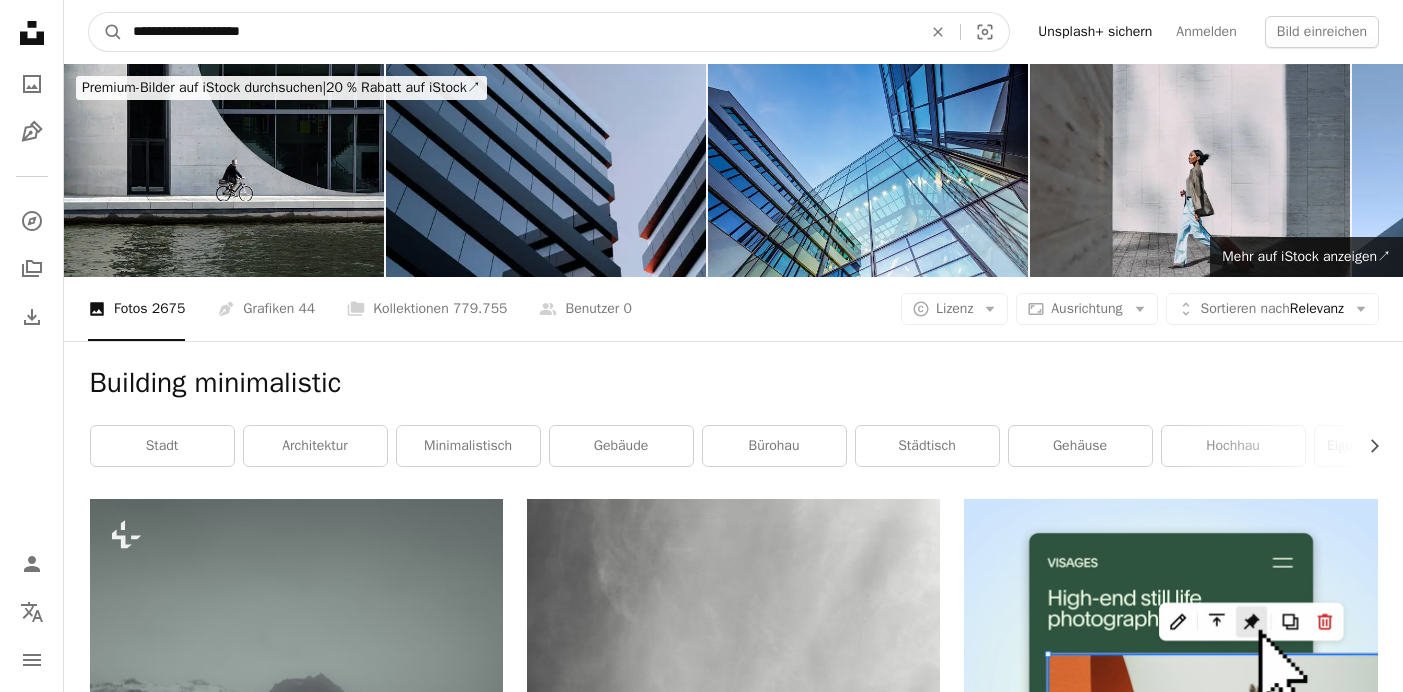 click on "**********" at bounding box center [519, 32] 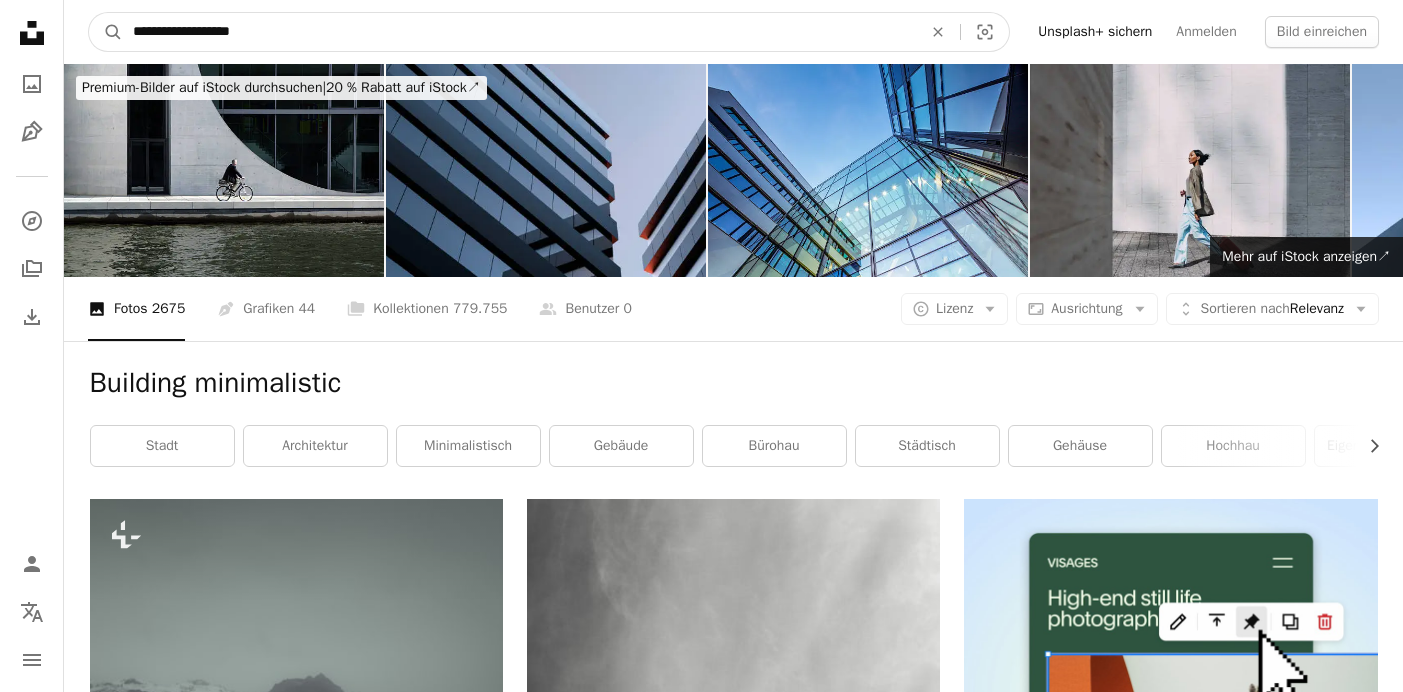 type on "**********" 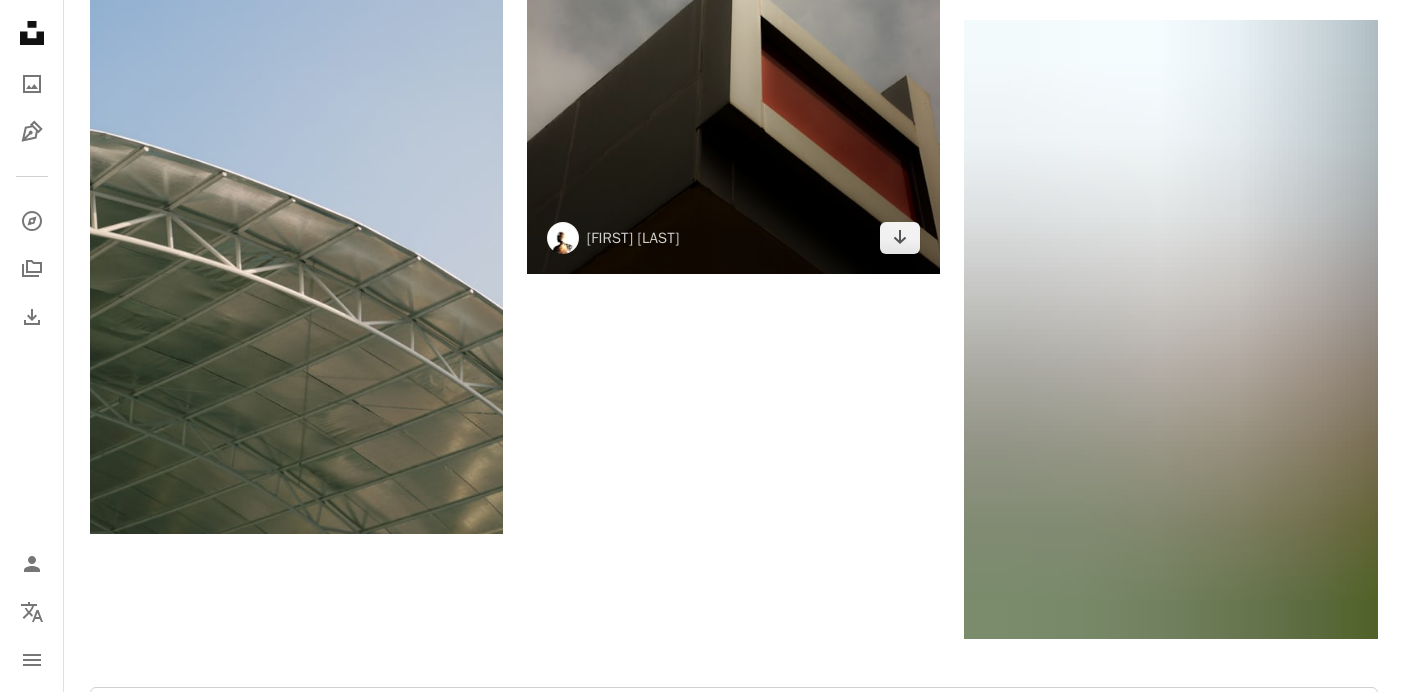 scroll, scrollTop: 3266, scrollLeft: 0, axis: vertical 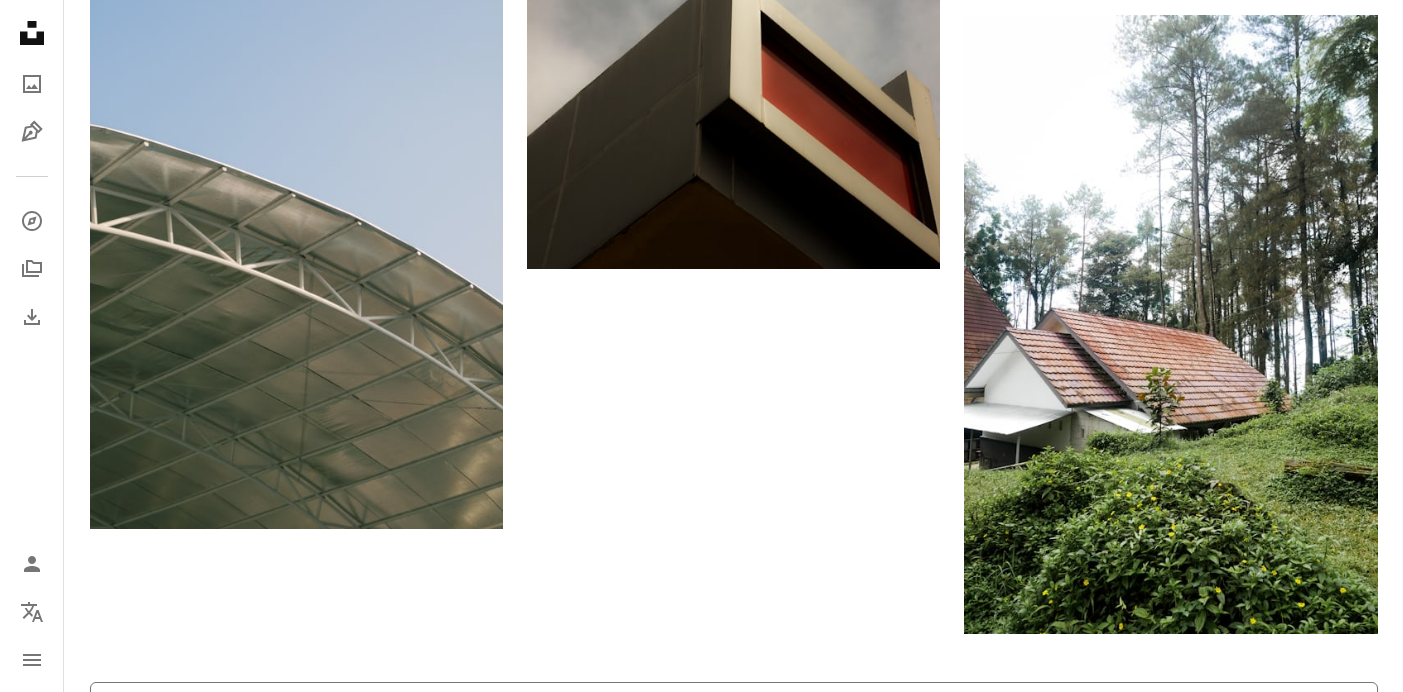 click on "Mehr laden" at bounding box center [734, 714] 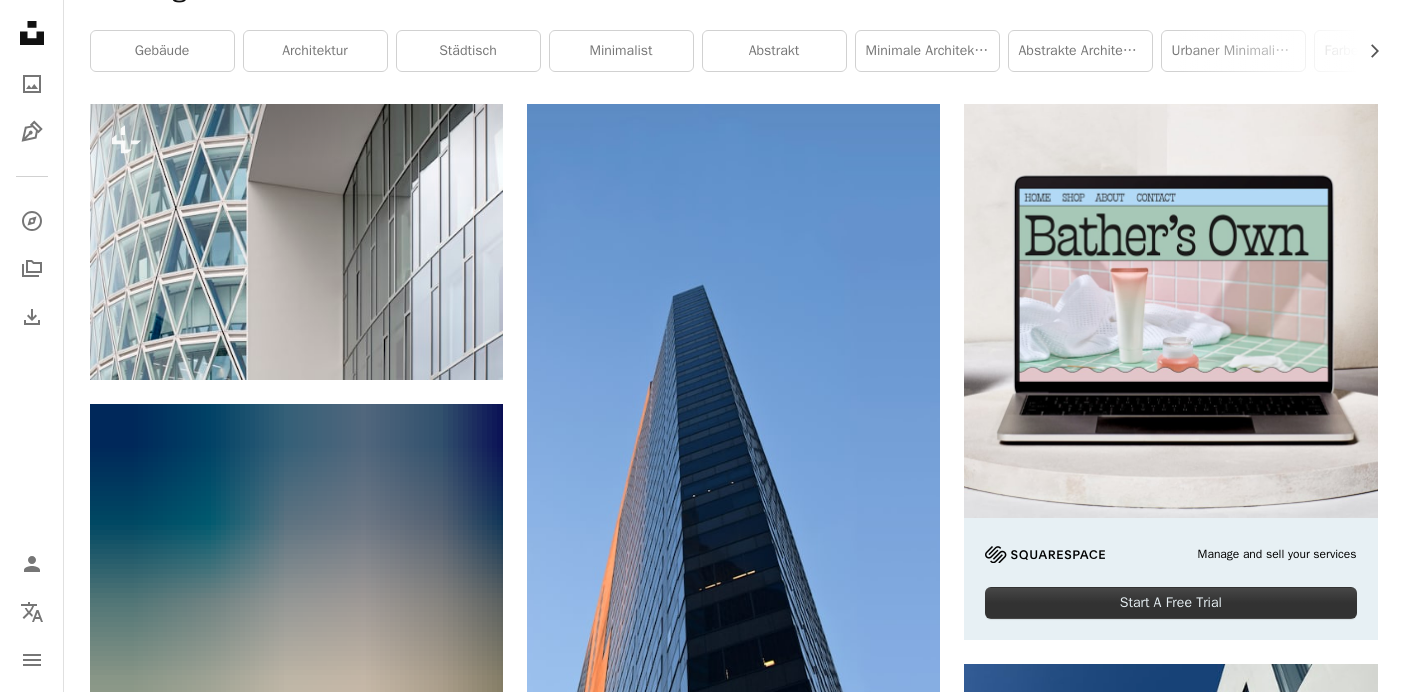 scroll, scrollTop: 0, scrollLeft: 0, axis: both 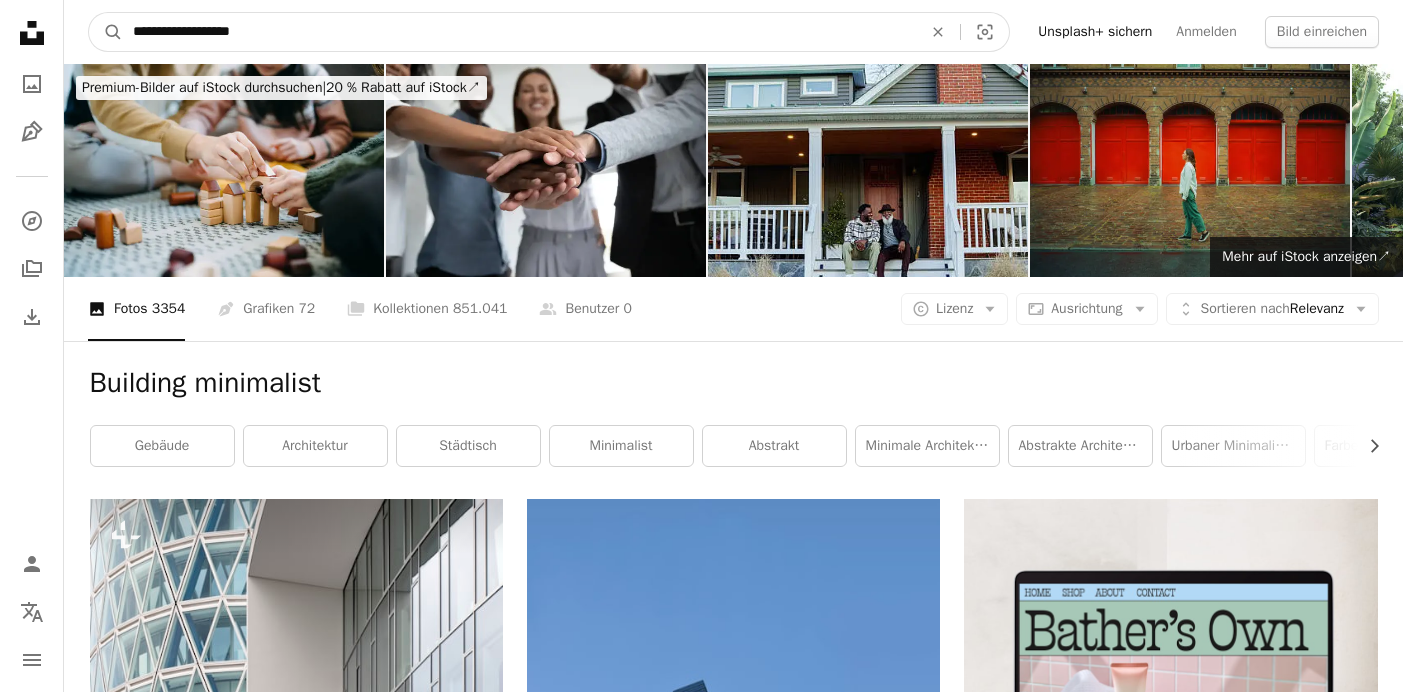 drag, startPoint x: 286, startPoint y: 29, endPoint x: 190, endPoint y: 28, distance: 96.00521 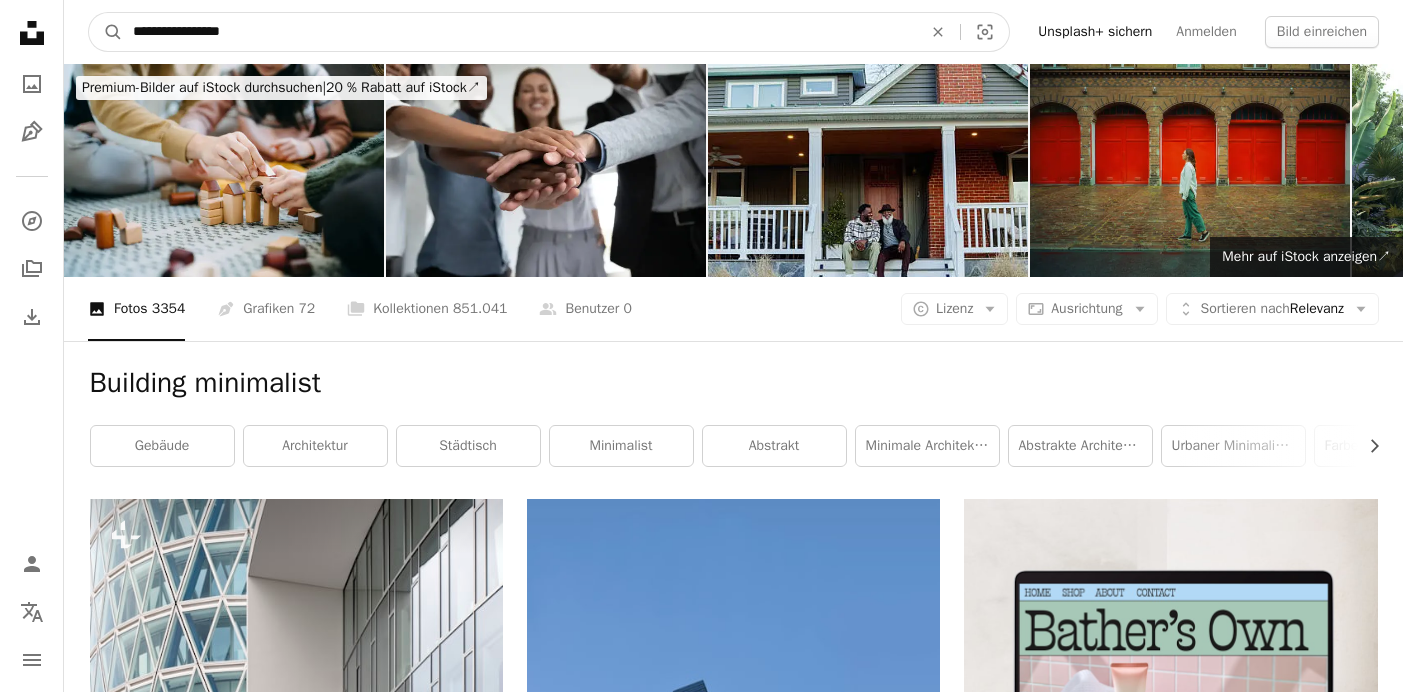 type on "**********" 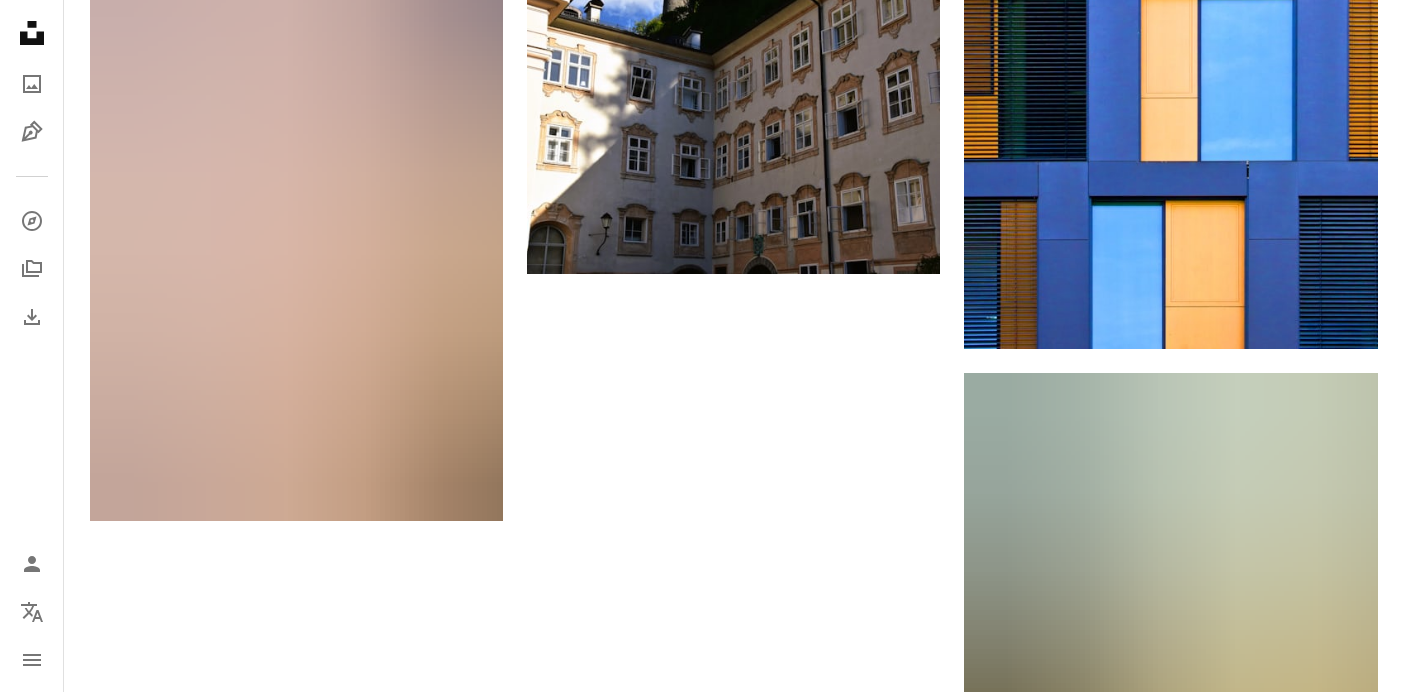 scroll, scrollTop: 3530, scrollLeft: 0, axis: vertical 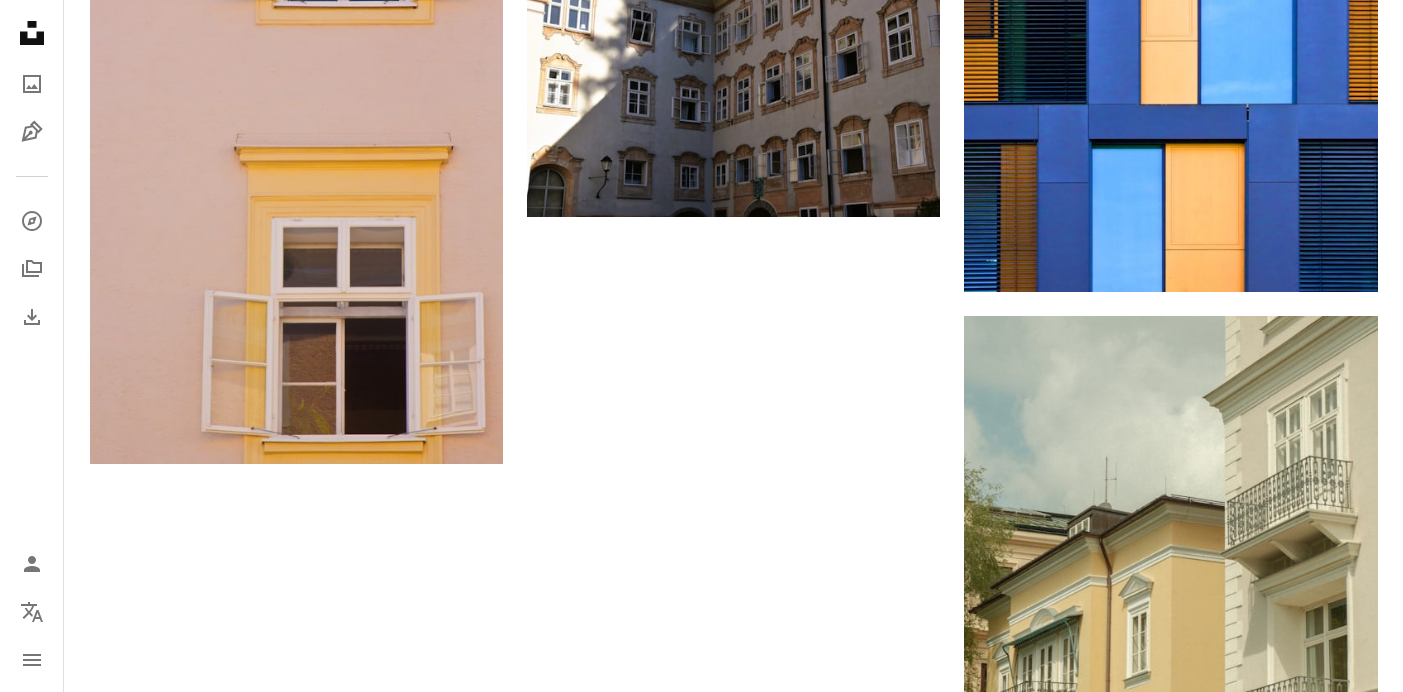 click on "Mehr laden" at bounding box center (734, 1016) 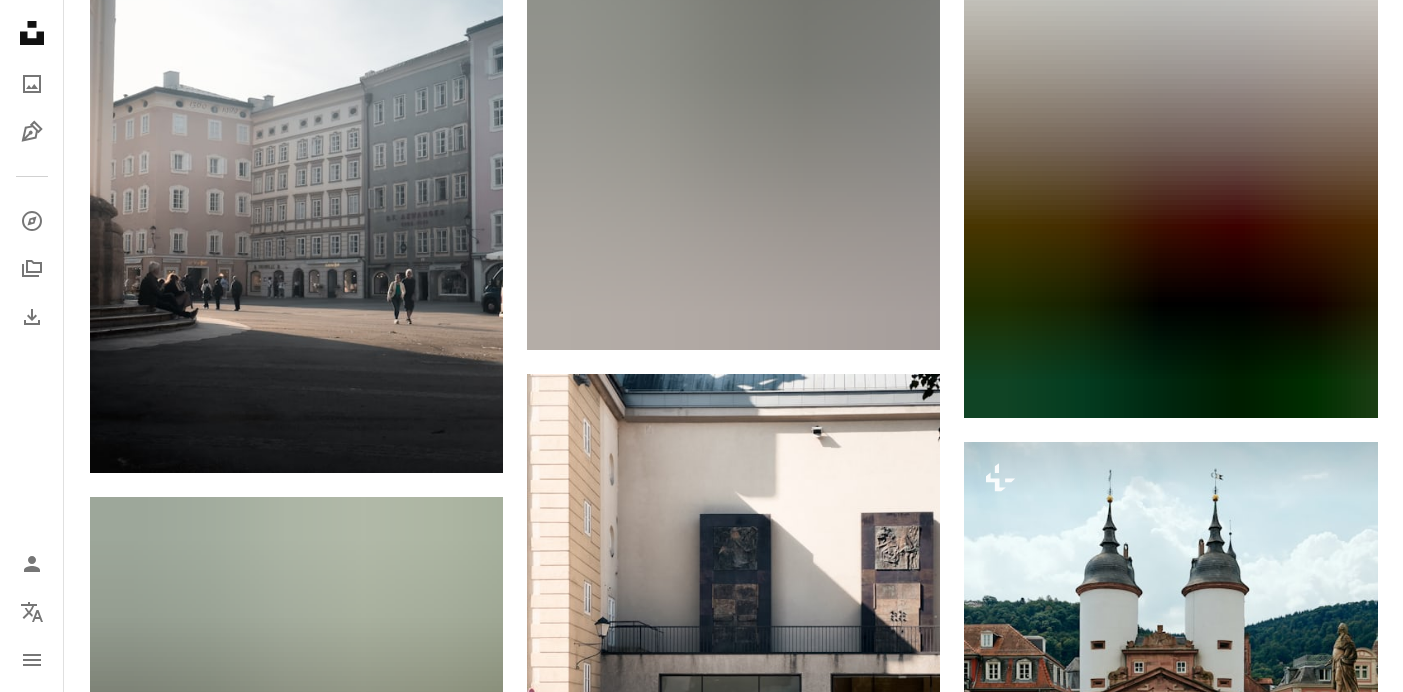 scroll, scrollTop: 7446, scrollLeft: 0, axis: vertical 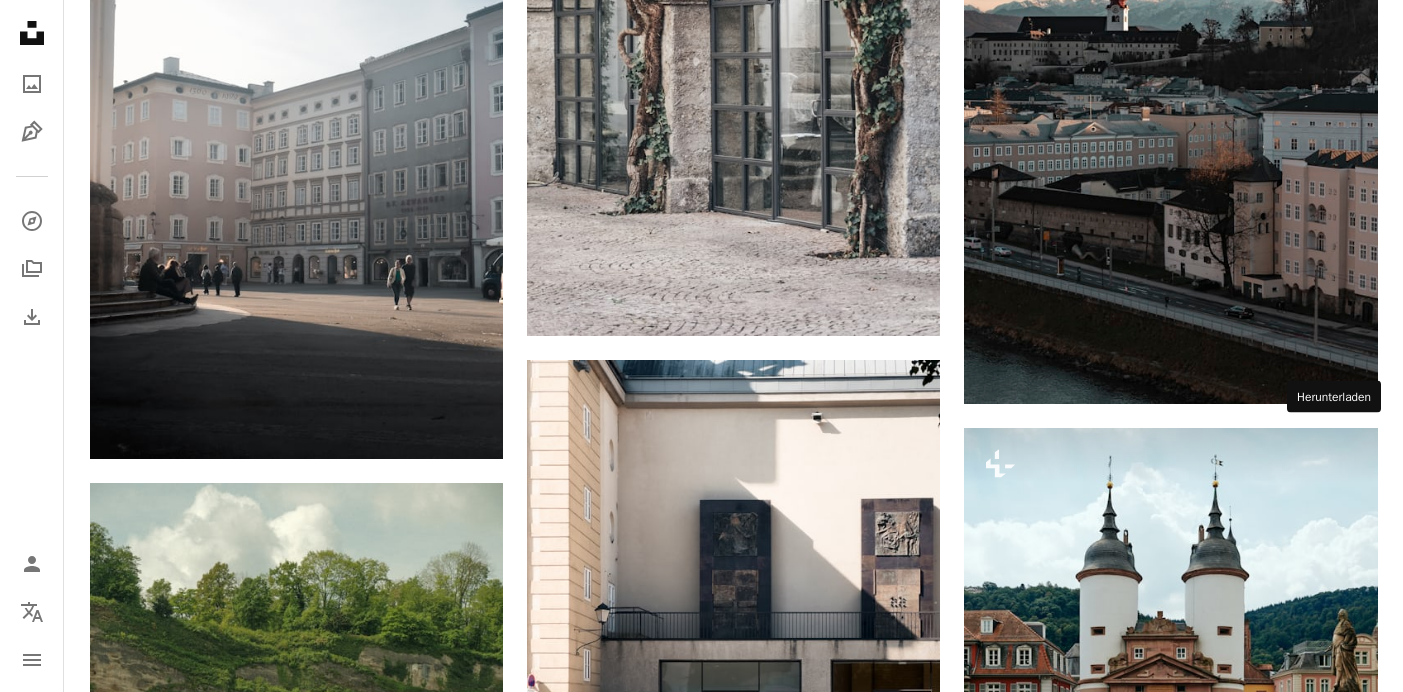click on "Arrow pointing down" 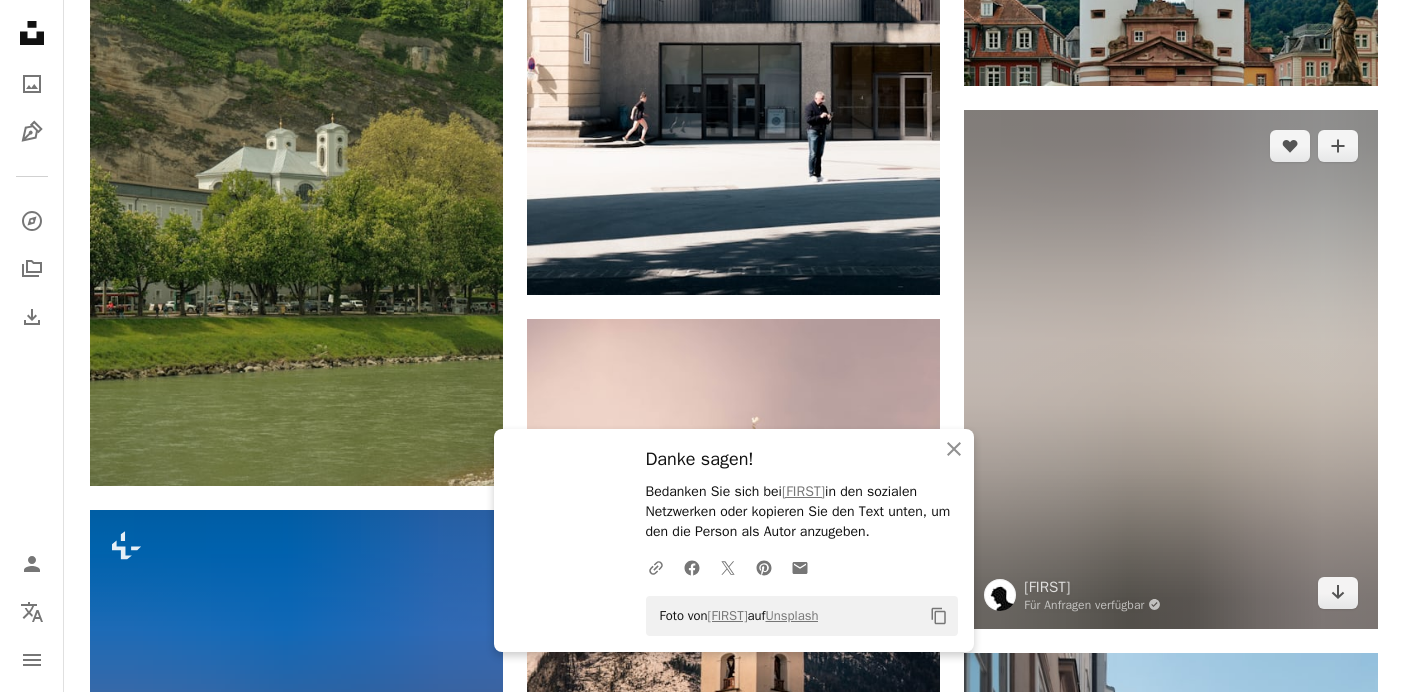 scroll, scrollTop: 8066, scrollLeft: 0, axis: vertical 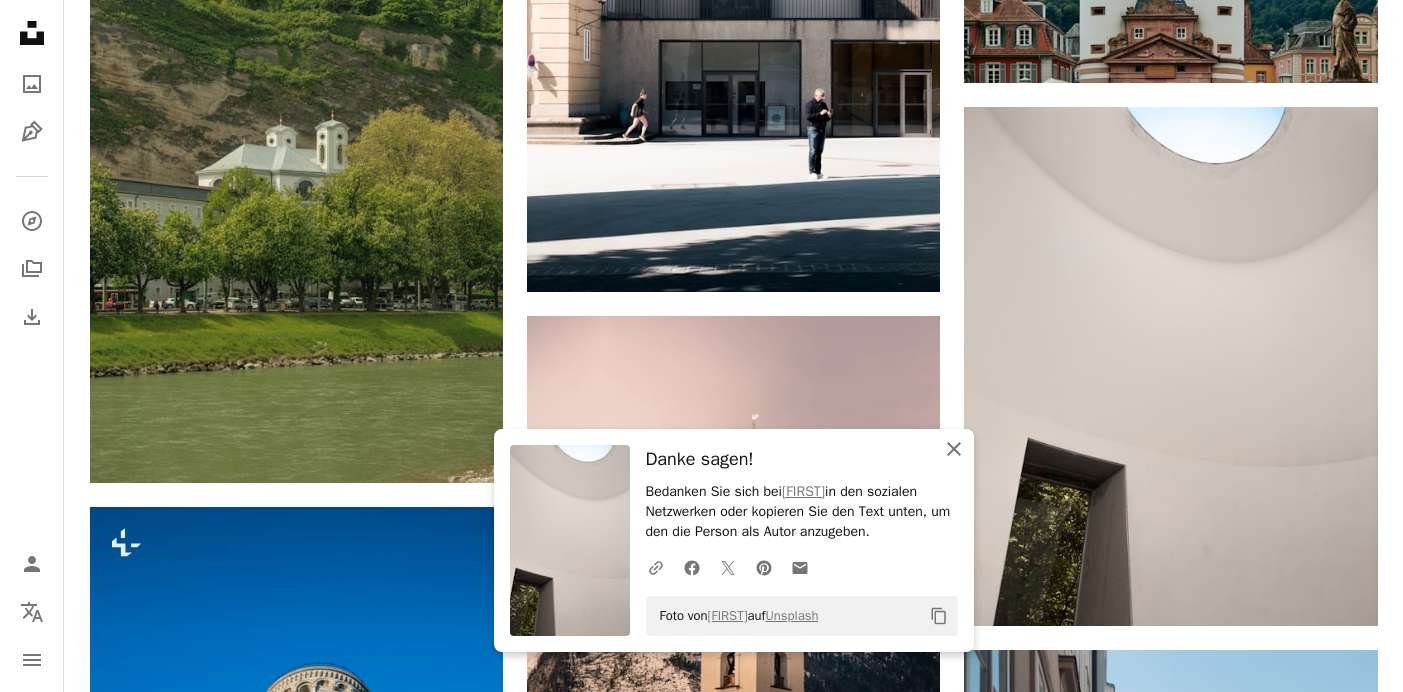 click on "An X shape" 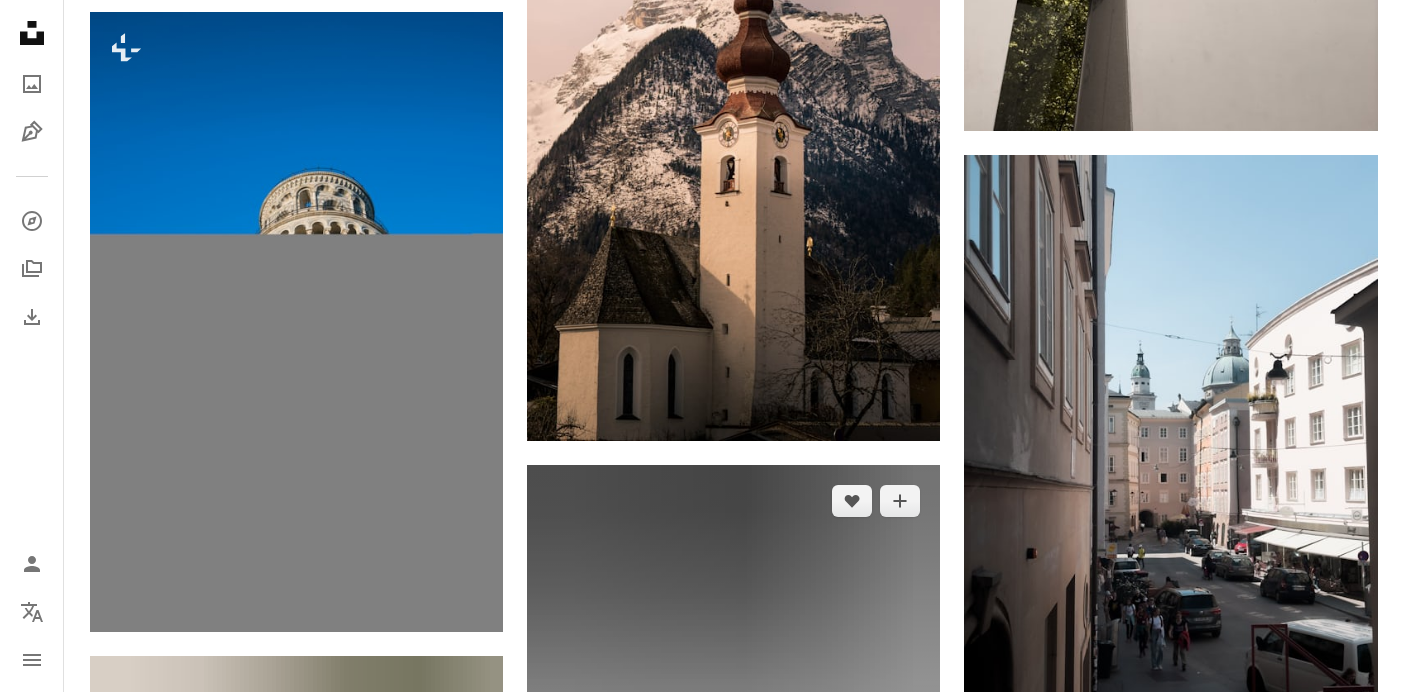 scroll, scrollTop: 8549, scrollLeft: 0, axis: vertical 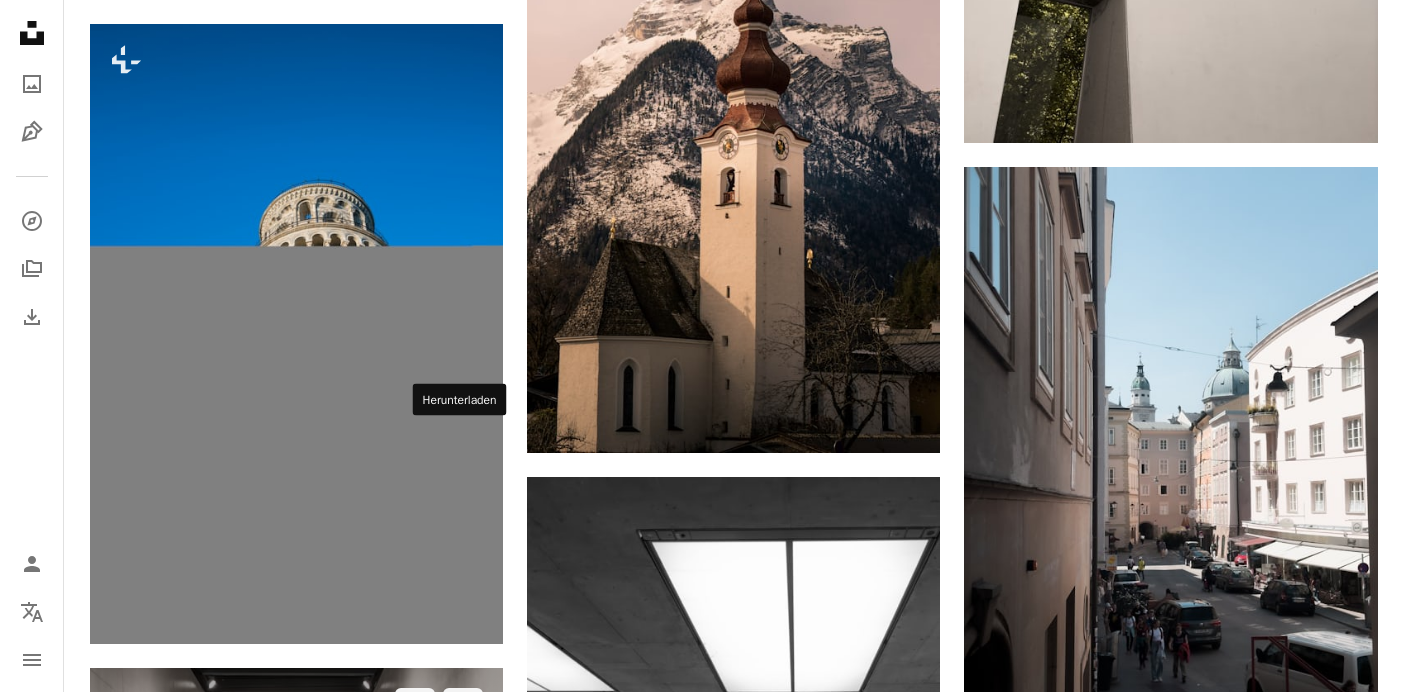 click on "Arrow pointing down" 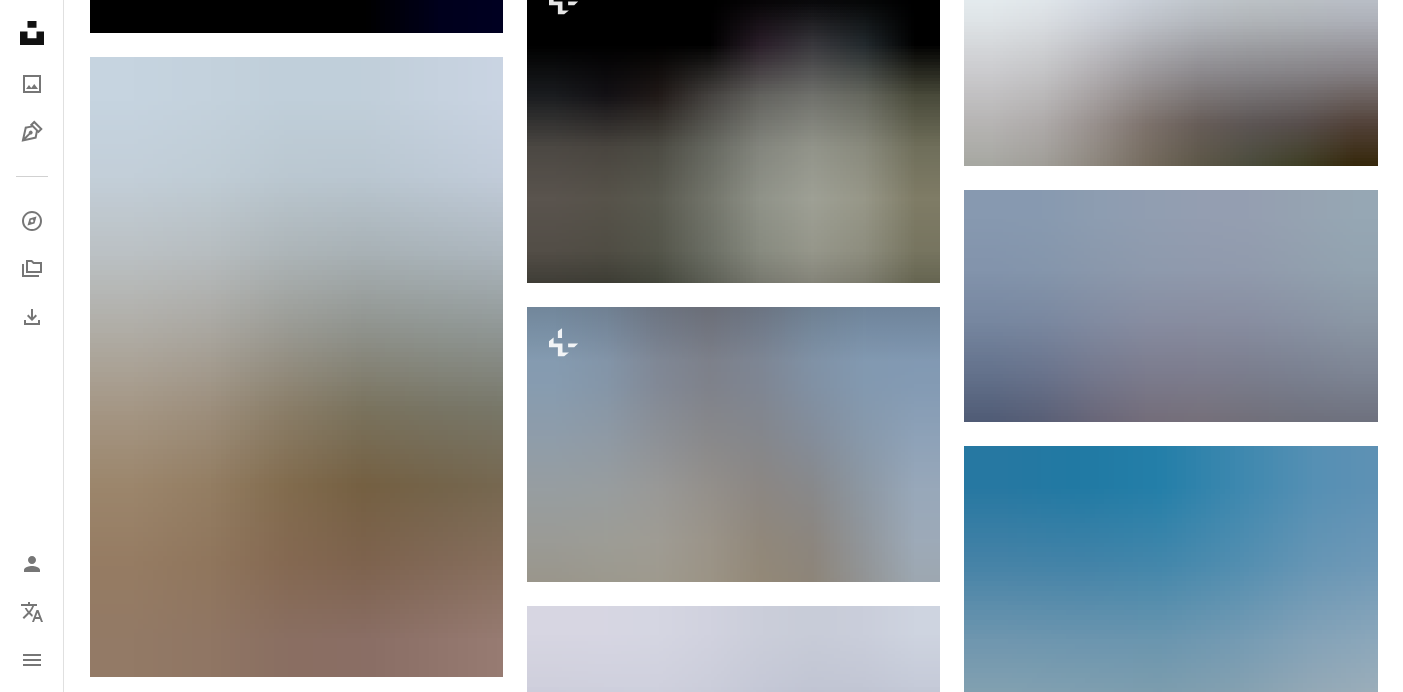 scroll, scrollTop: 28188, scrollLeft: 0, axis: vertical 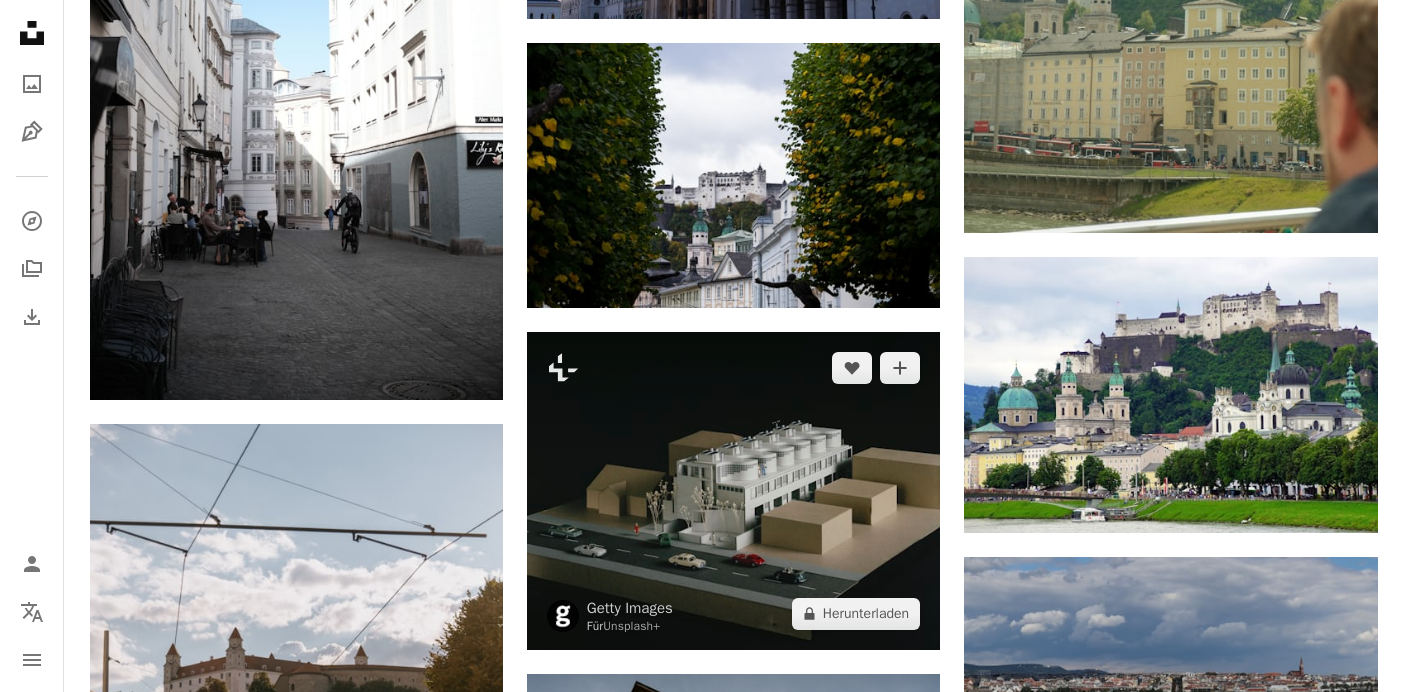 click at bounding box center (733, 490) 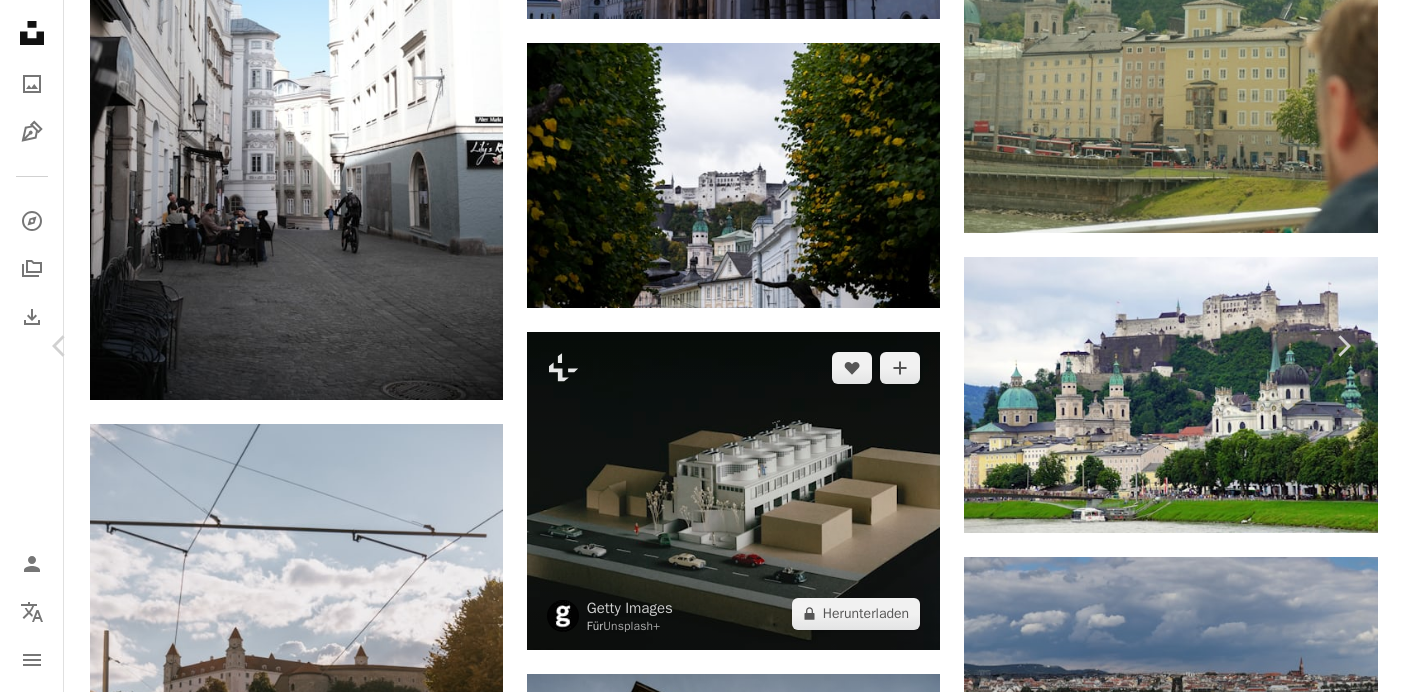 scroll, scrollTop: 1794, scrollLeft: 0, axis: vertical 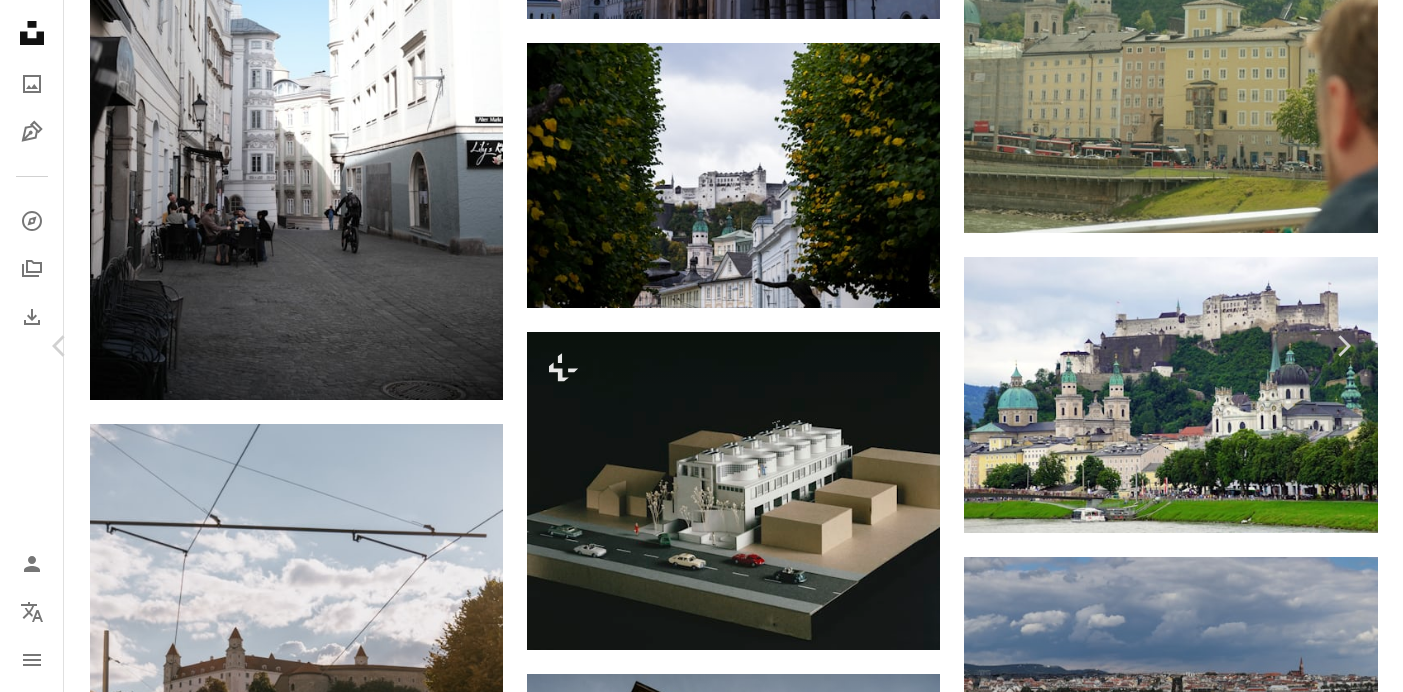 click on "[FIRST] [LAST]" at bounding box center (701, 4390) 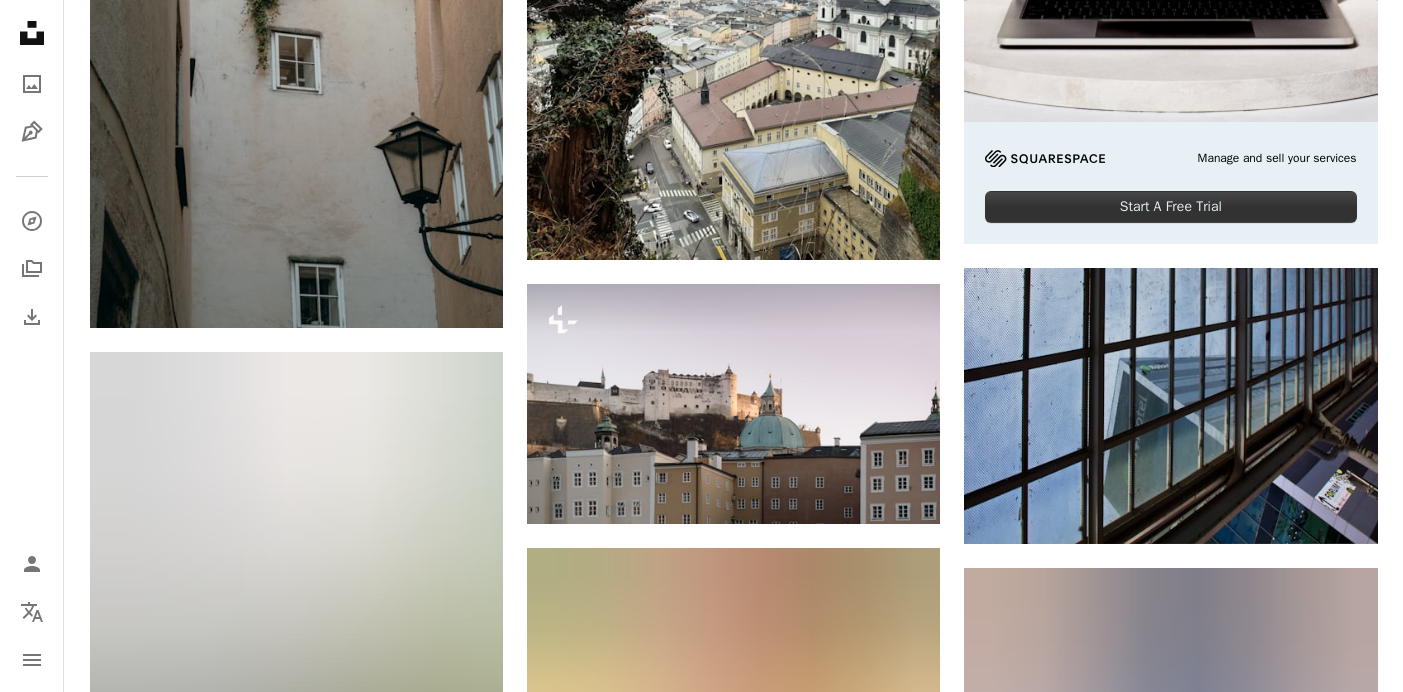 scroll, scrollTop: 0, scrollLeft: 0, axis: both 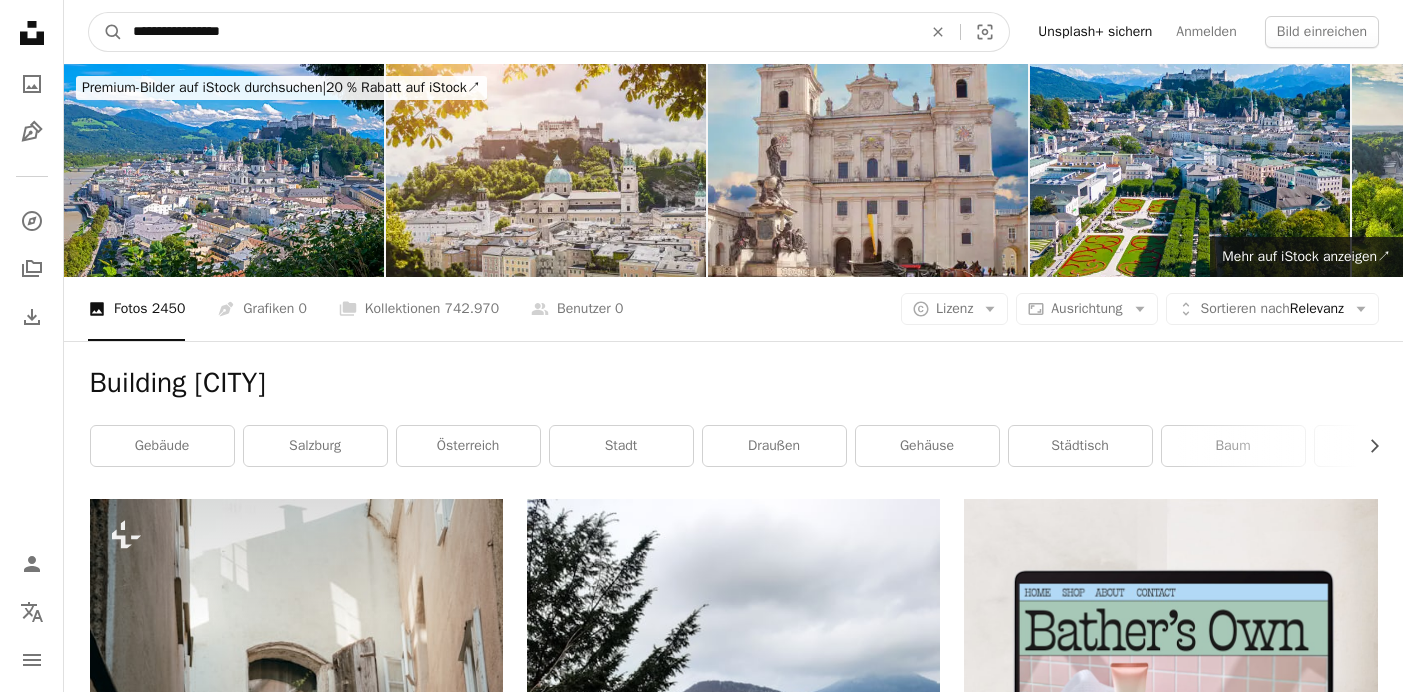 drag, startPoint x: 321, startPoint y: 31, endPoint x: 57, endPoint y: 26, distance: 264.04733 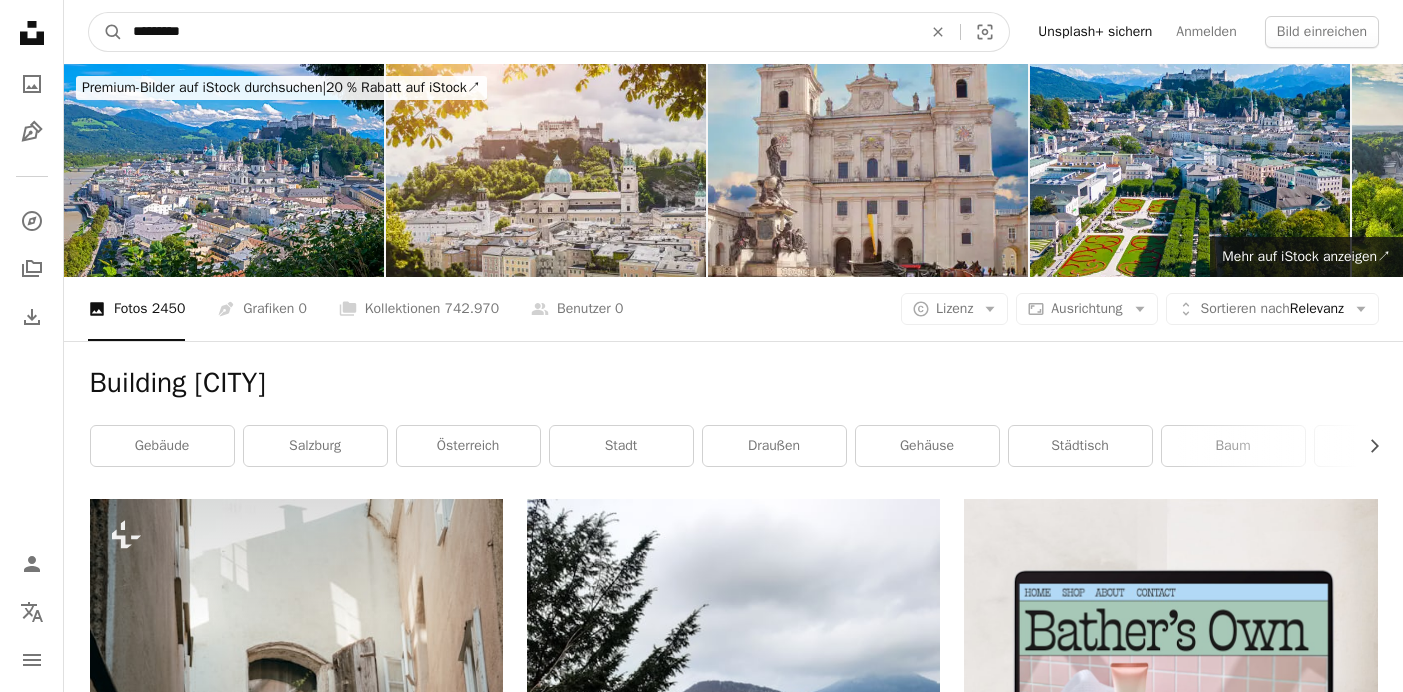 type on "********" 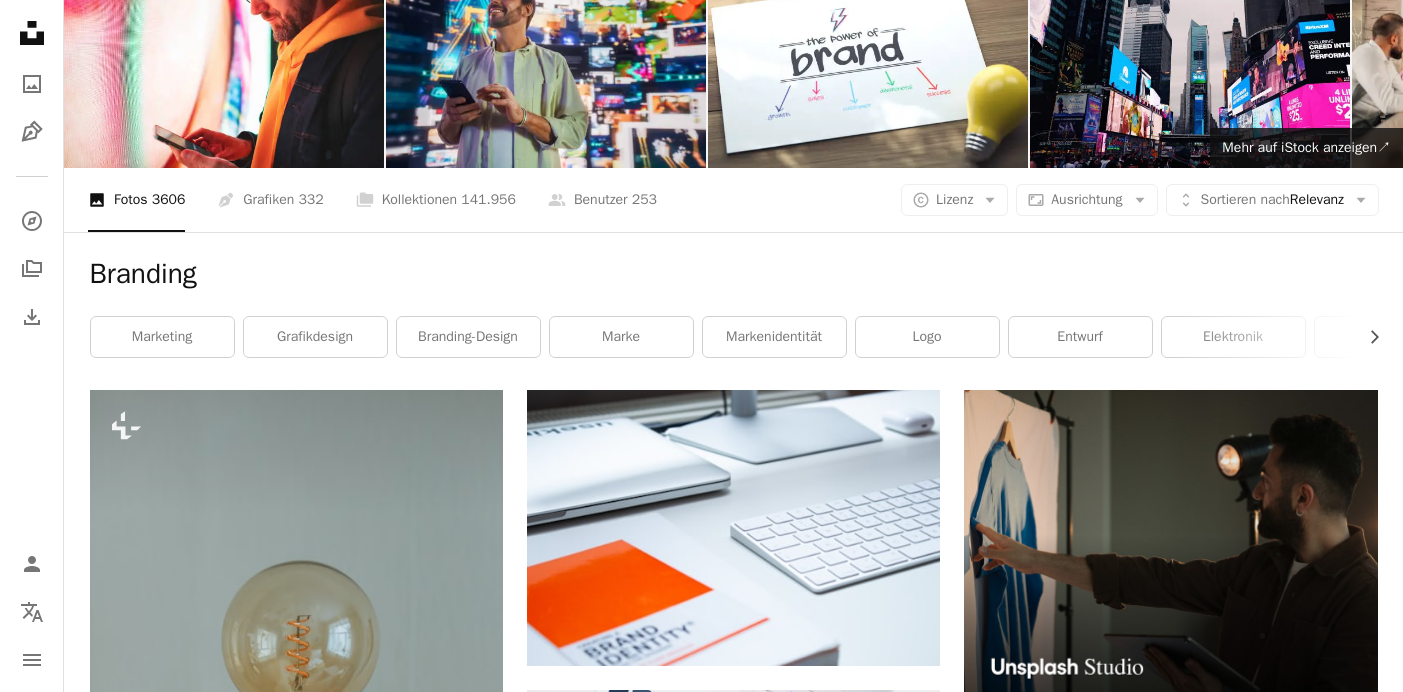 scroll, scrollTop: 0, scrollLeft: 0, axis: both 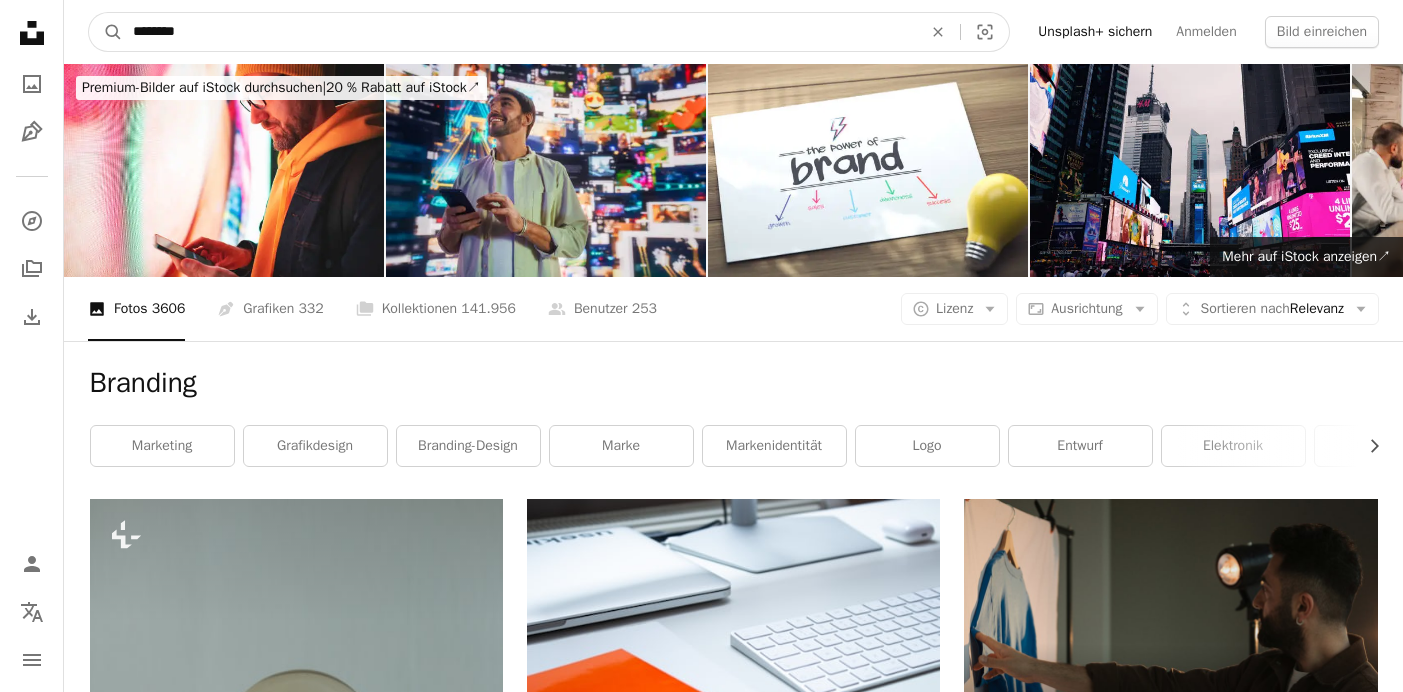 drag, startPoint x: 280, startPoint y: 37, endPoint x: -18, endPoint y: 34, distance: 298.0151 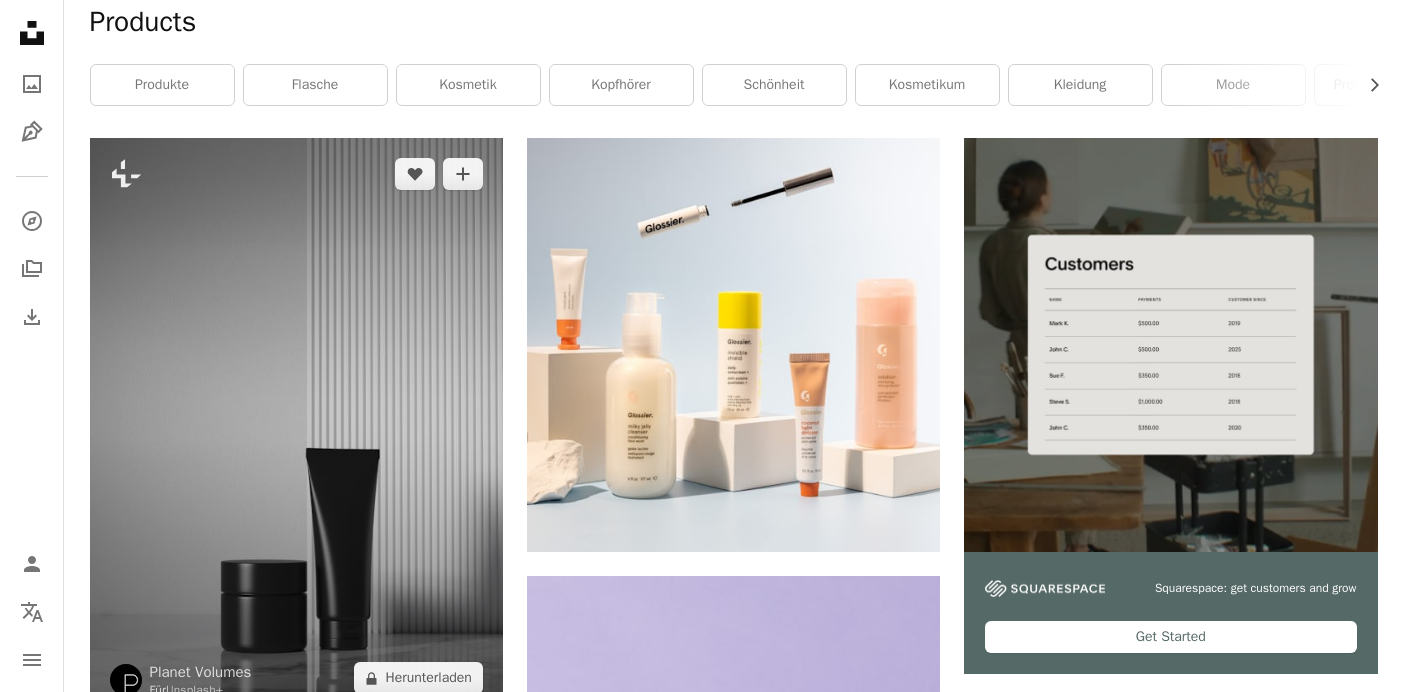 scroll, scrollTop: 0, scrollLeft: 0, axis: both 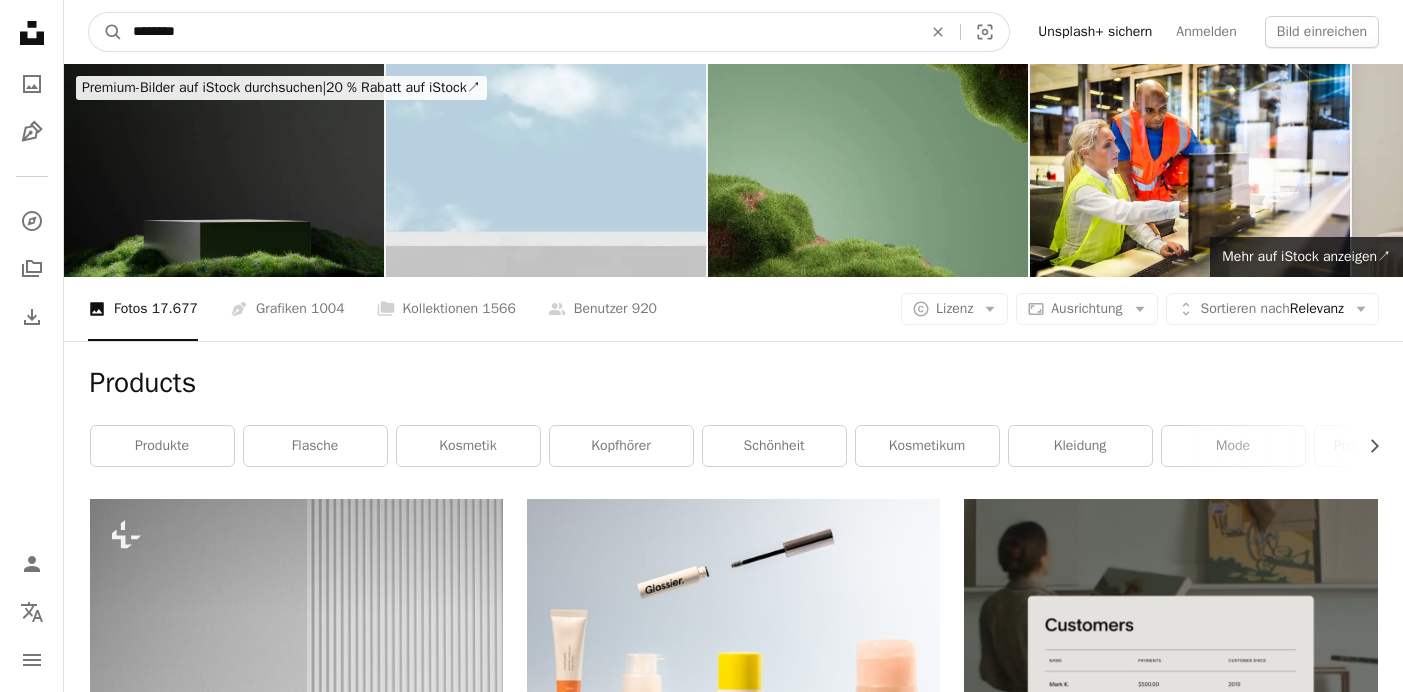 click on "********" at bounding box center [519, 32] 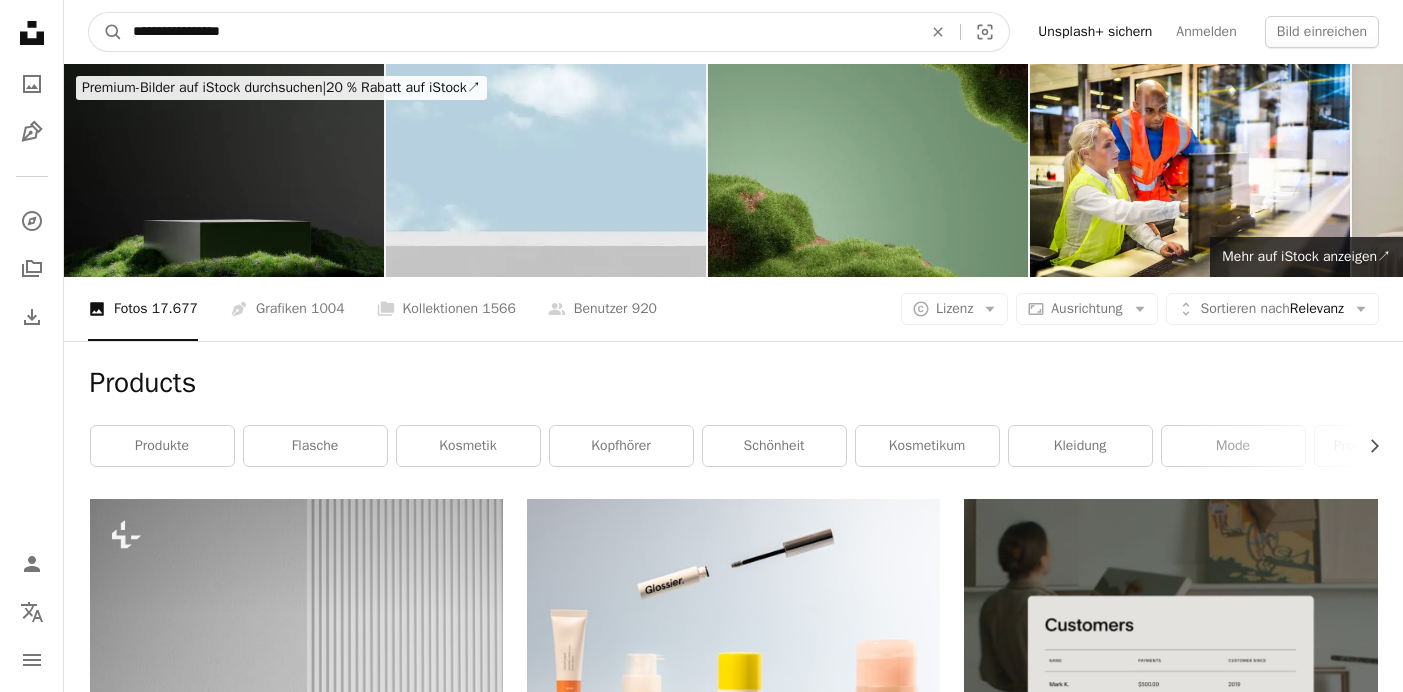 type on "**********" 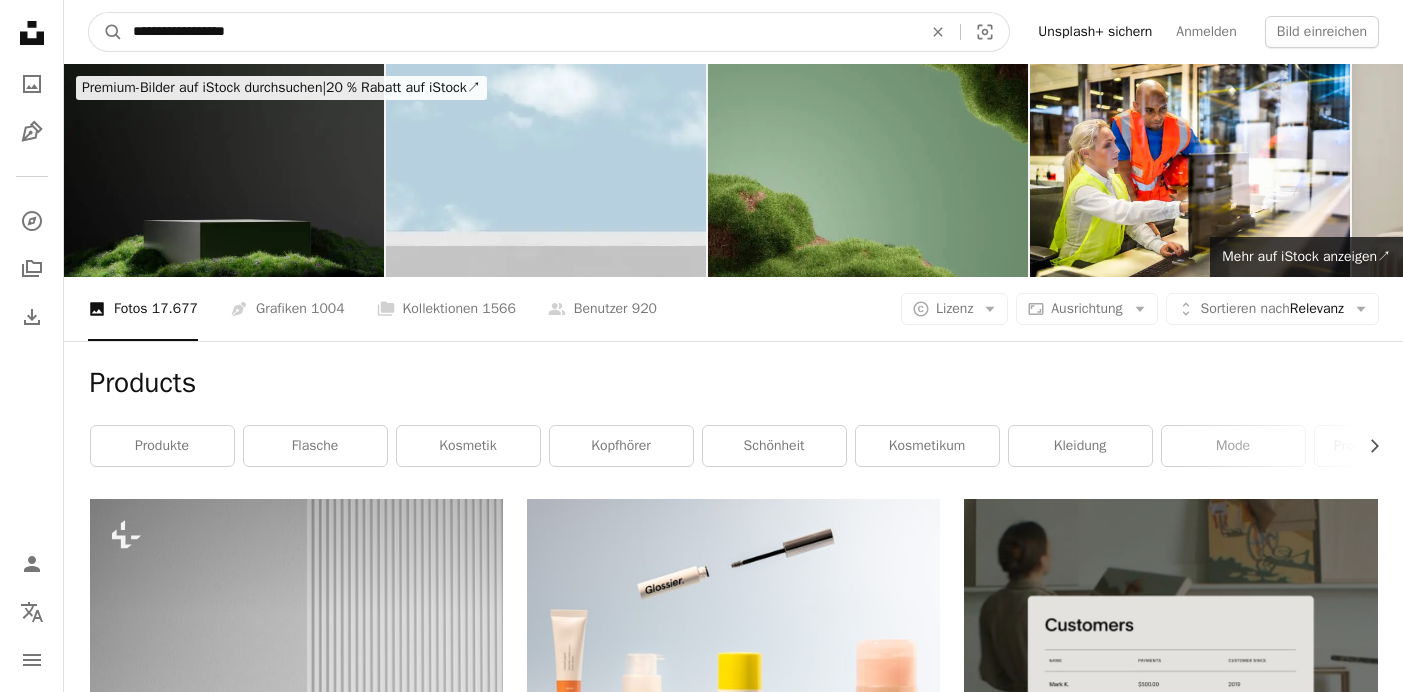 click on "A magnifying glass" at bounding box center (106, 32) 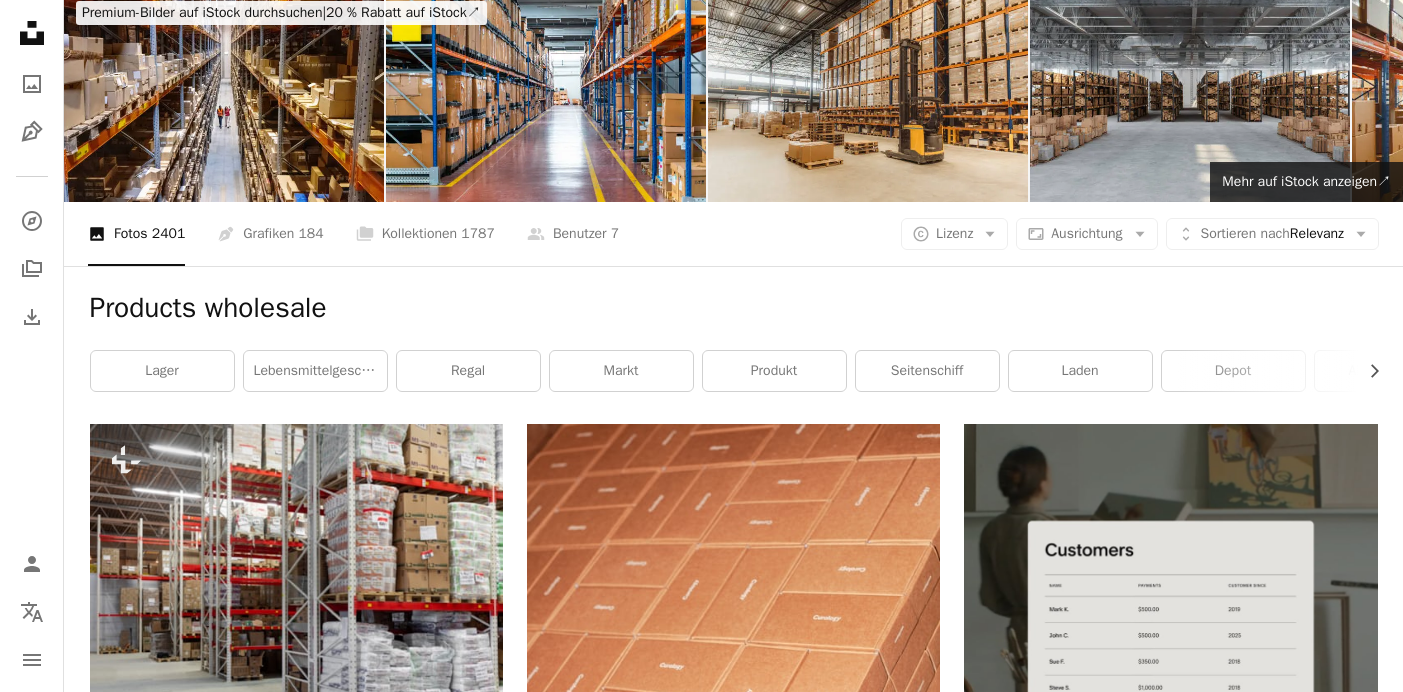 scroll, scrollTop: 0, scrollLeft: 0, axis: both 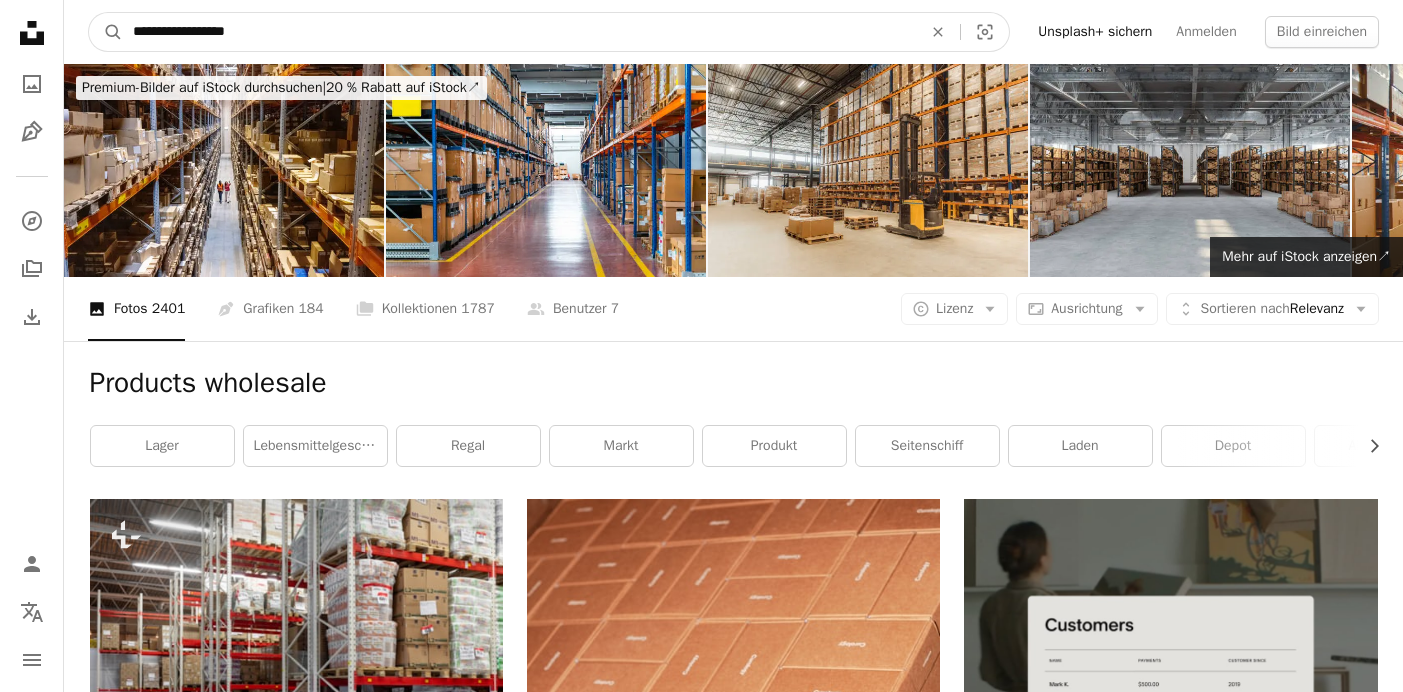 drag, startPoint x: 287, startPoint y: 37, endPoint x: 192, endPoint y: 34, distance: 95.047356 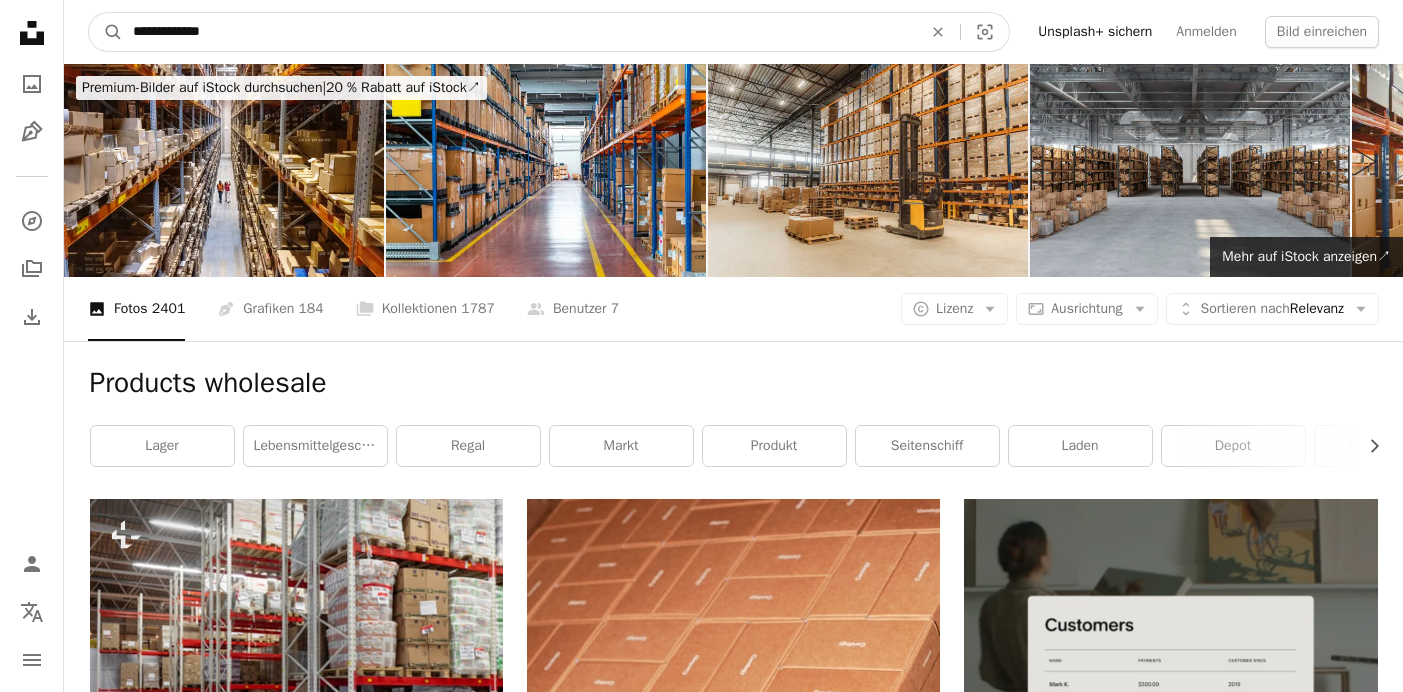 type on "**********" 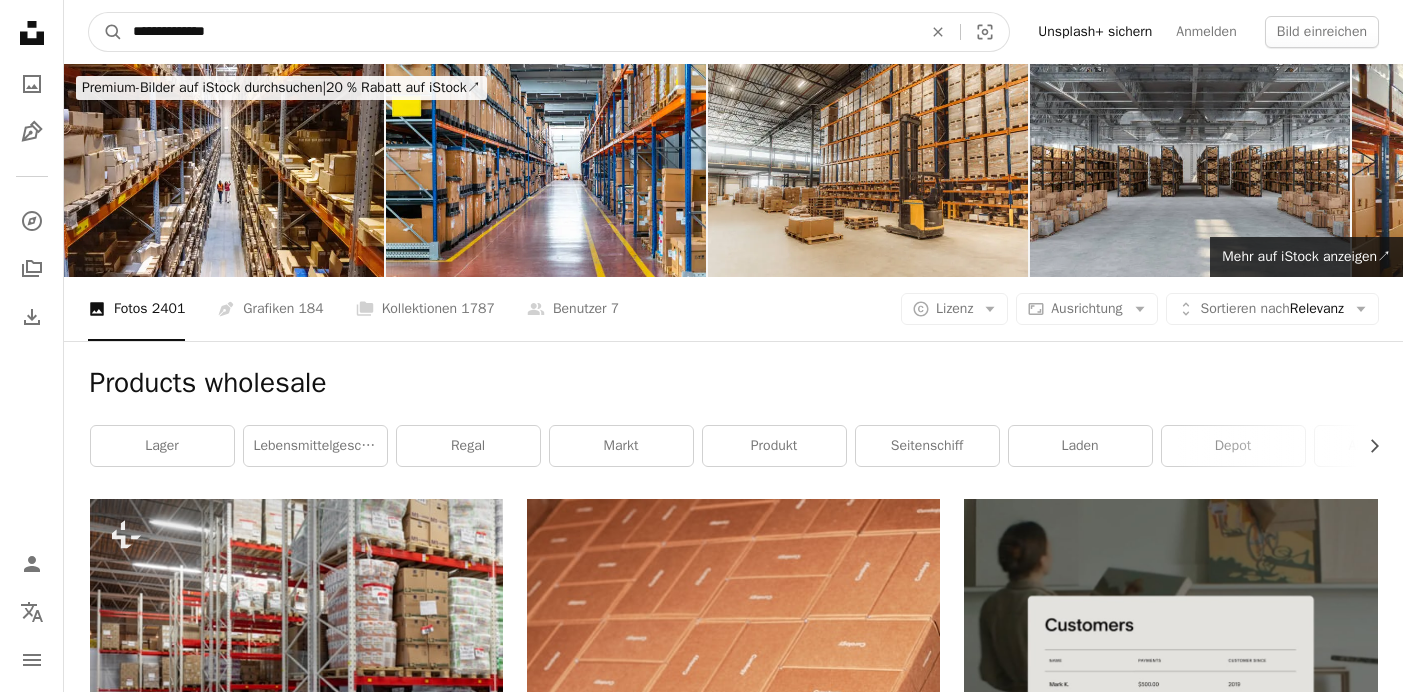 click on "A magnifying glass" at bounding box center (106, 32) 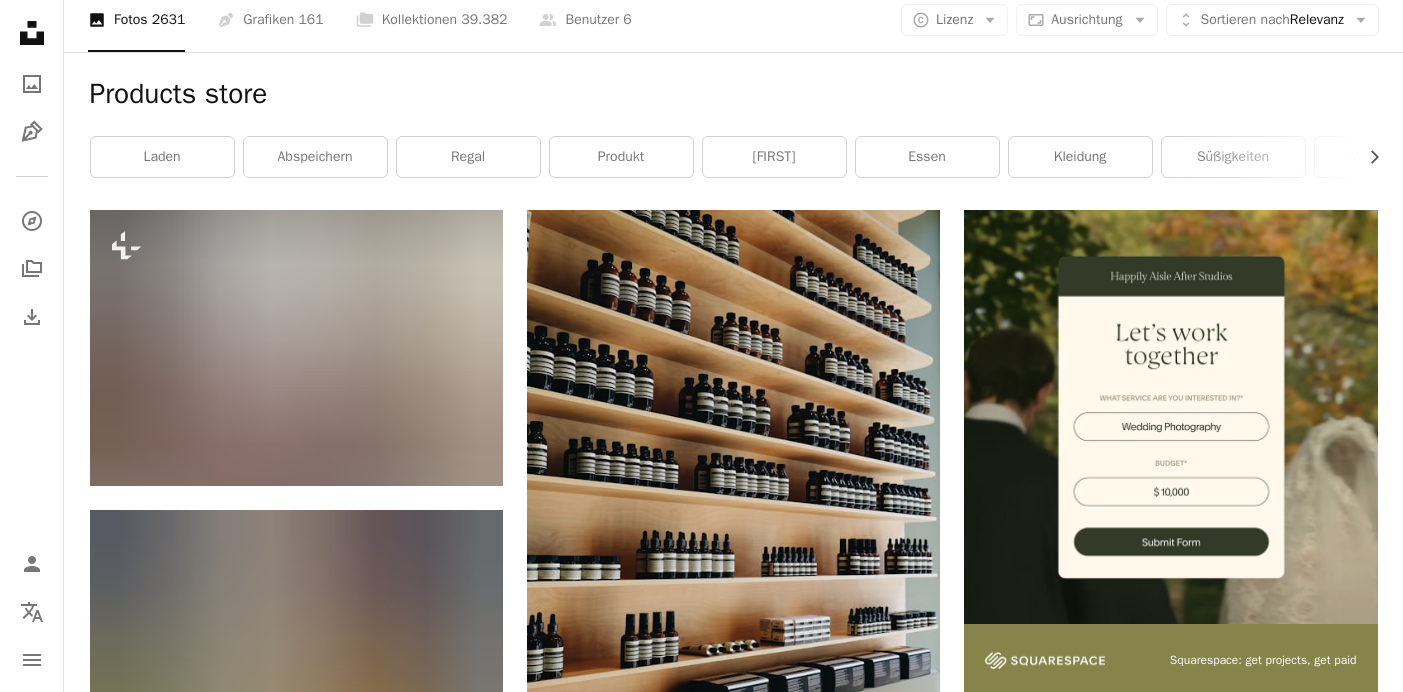scroll, scrollTop: 287, scrollLeft: 0, axis: vertical 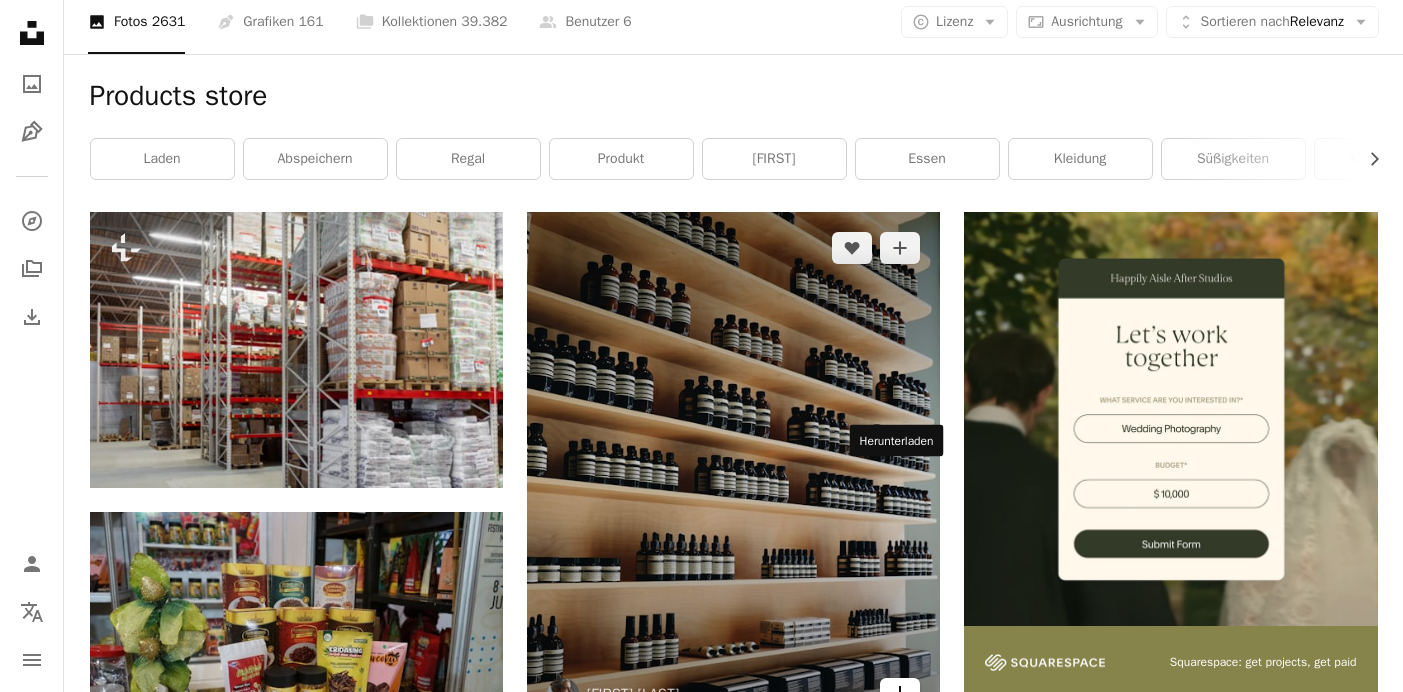 click on "Arrow pointing down" 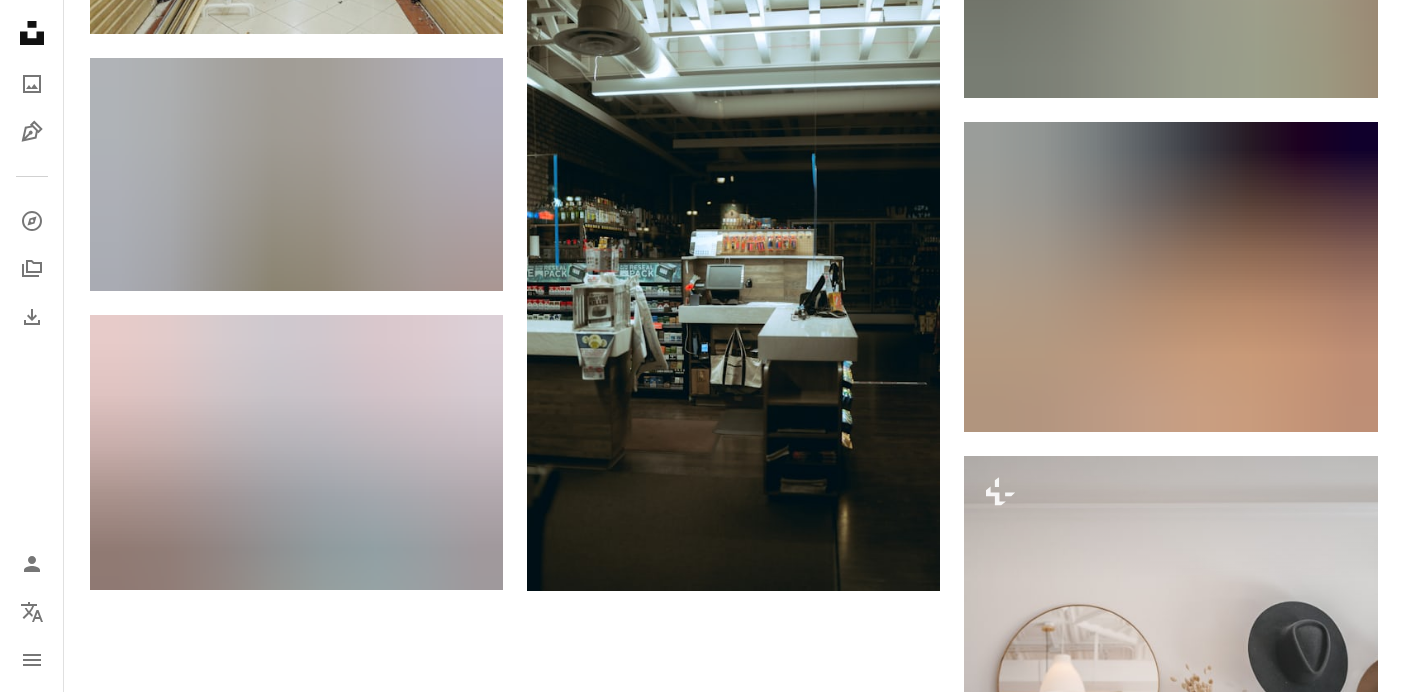 scroll, scrollTop: 2651, scrollLeft: 0, axis: vertical 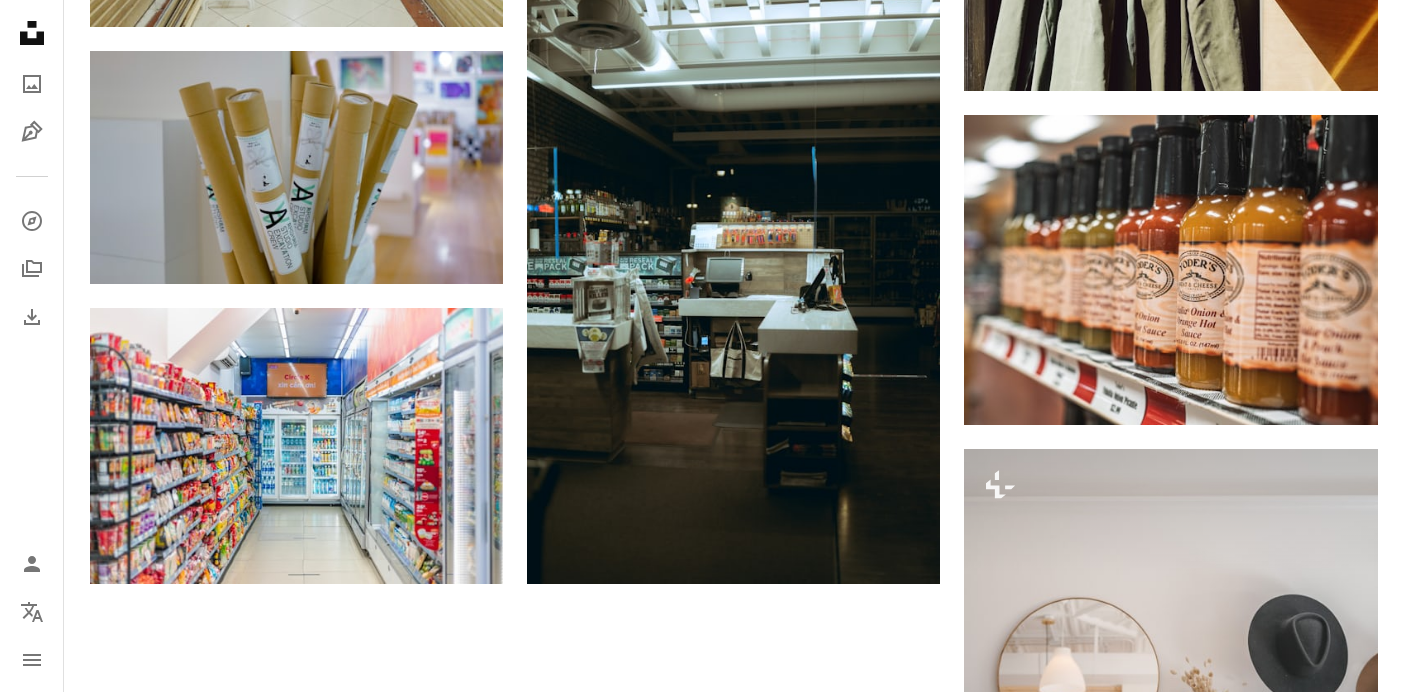 click on "Mehr laden" at bounding box center (734, 1149) 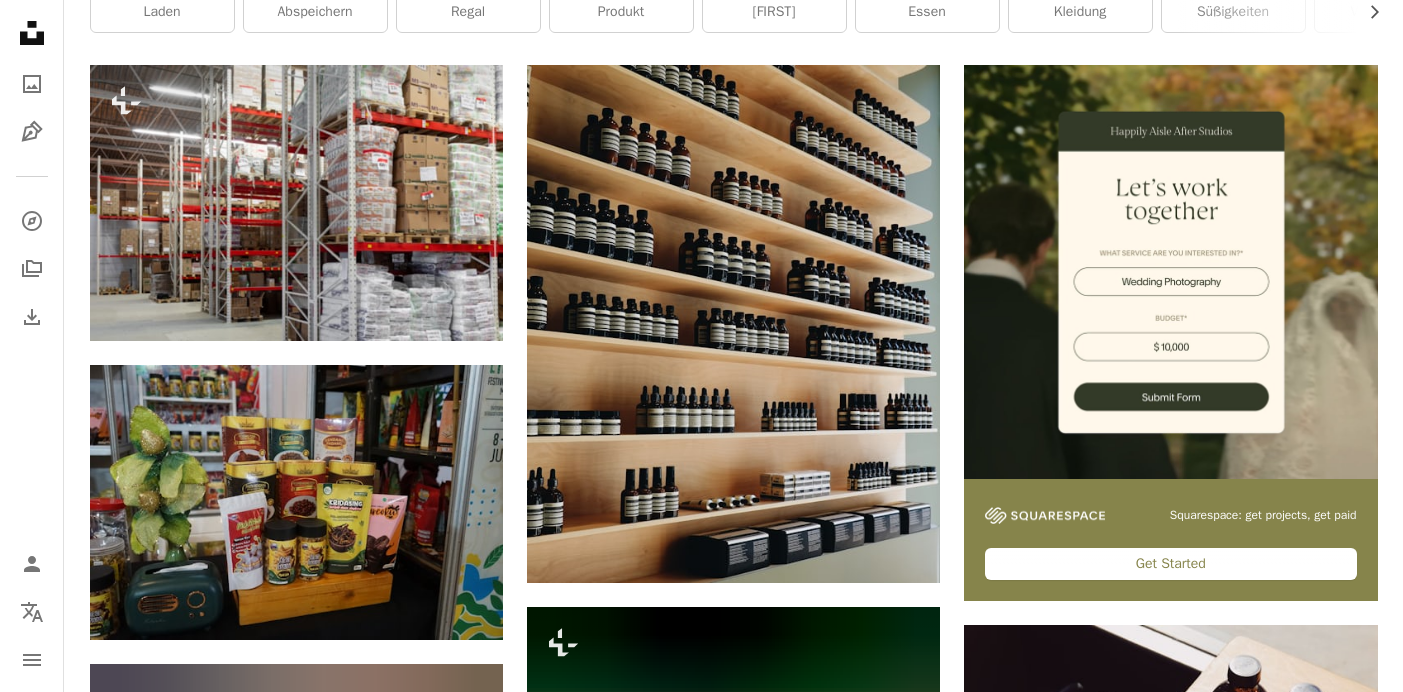 scroll, scrollTop: 0, scrollLeft: 0, axis: both 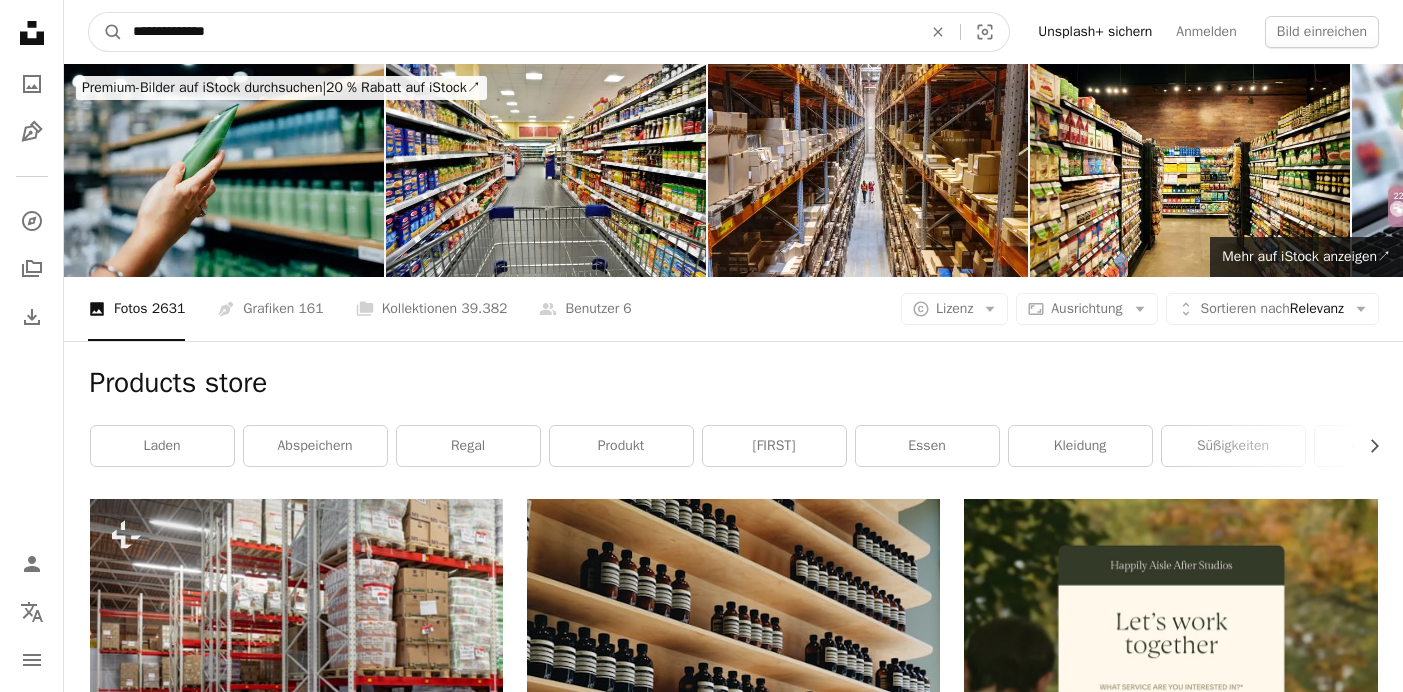 drag, startPoint x: 276, startPoint y: 24, endPoint x: 53, endPoint y: 24, distance: 223 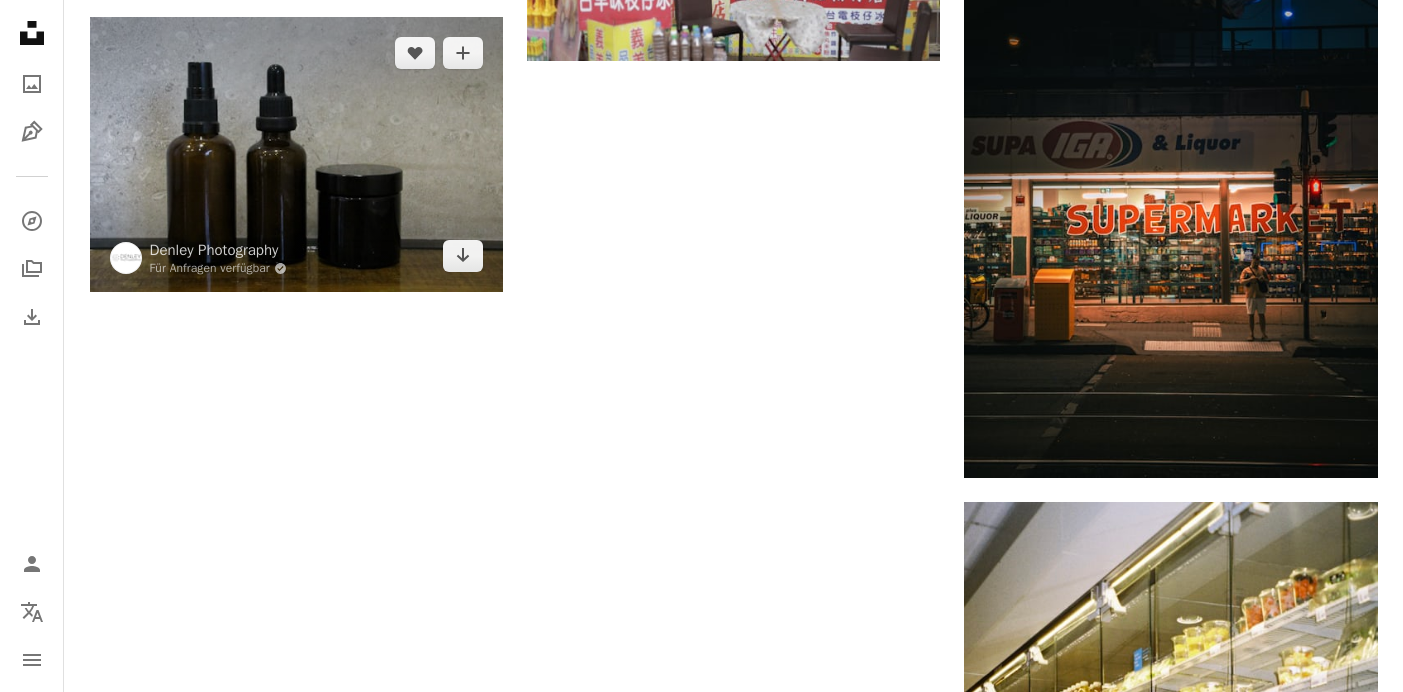 scroll, scrollTop: 2741, scrollLeft: 0, axis: vertical 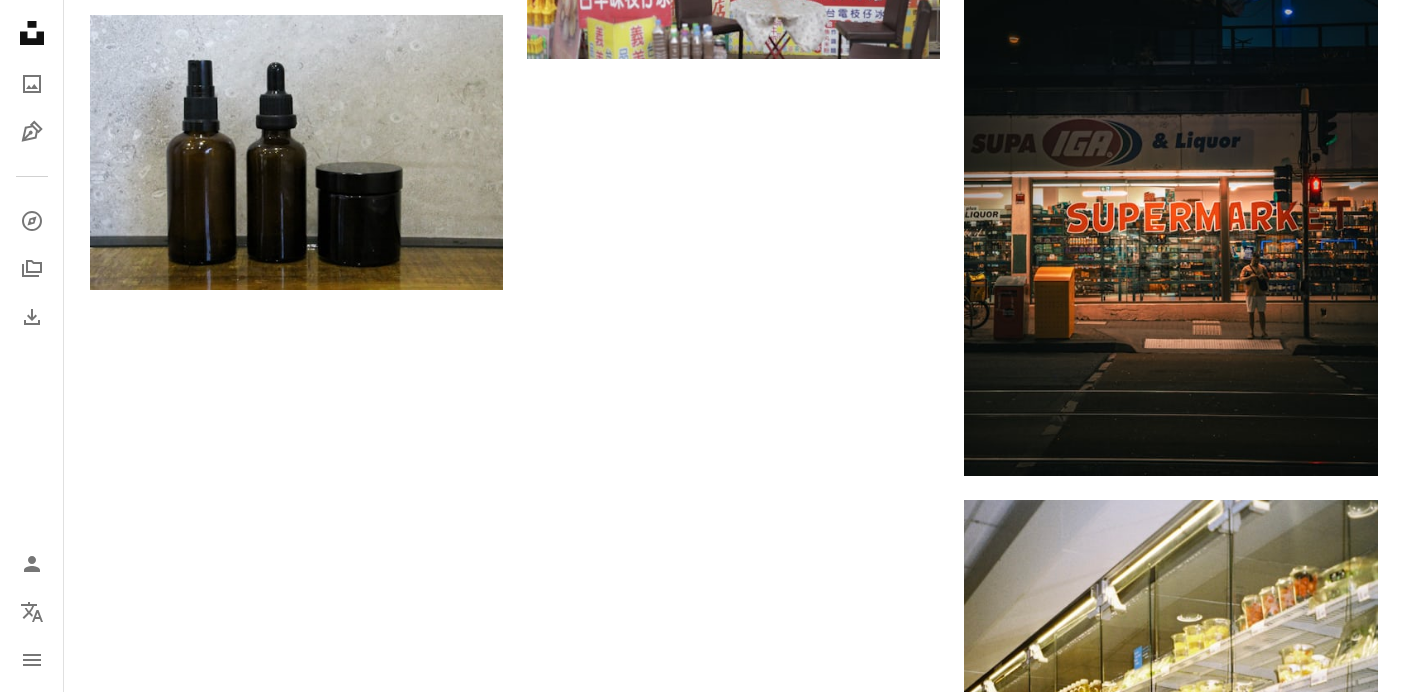 click on "Mehr laden" at bounding box center [734, 1193] 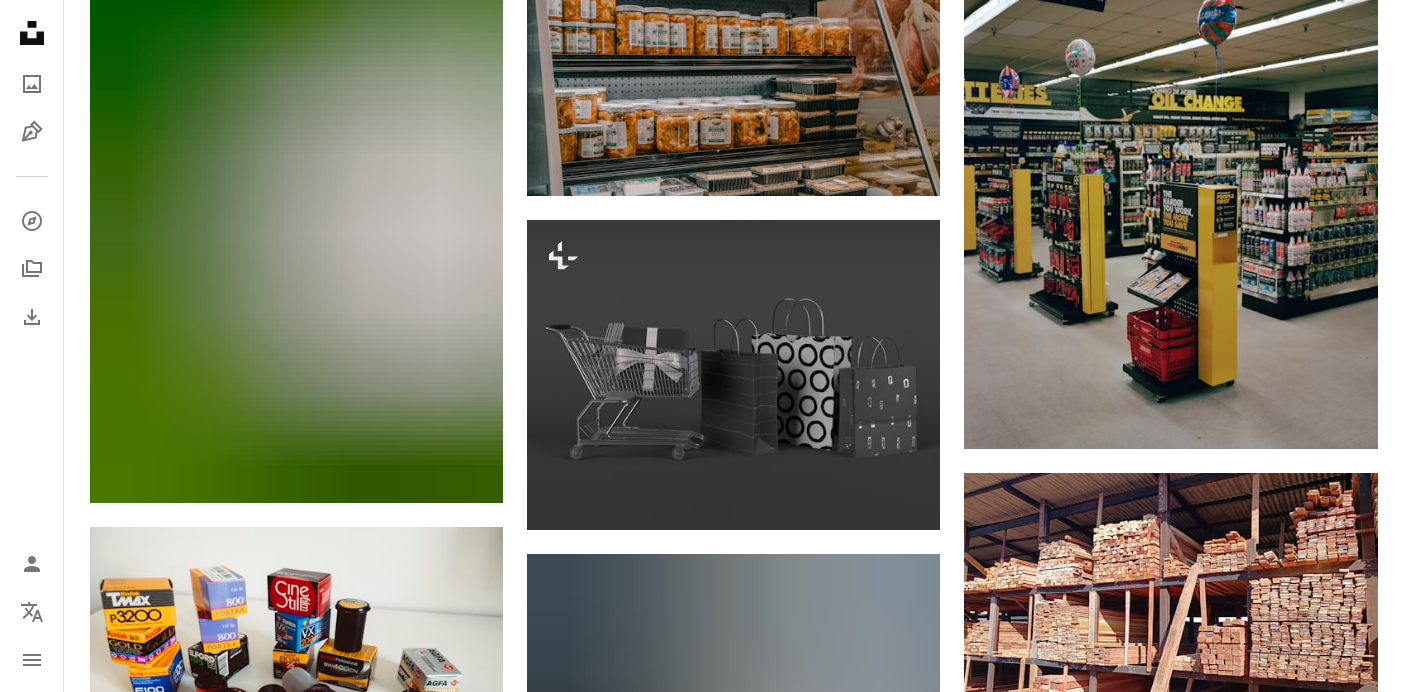 scroll, scrollTop: 20293, scrollLeft: 0, axis: vertical 